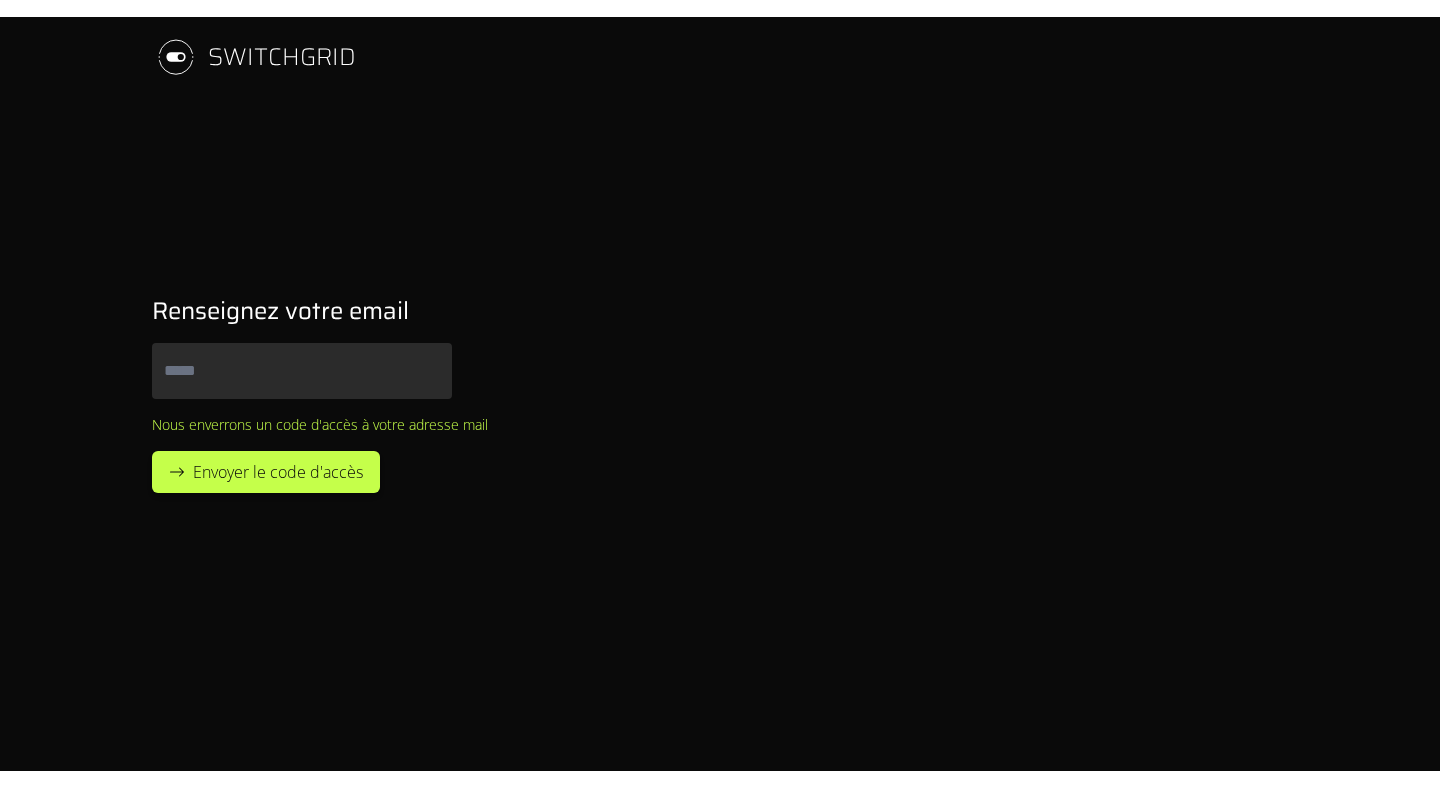 scroll, scrollTop: 0, scrollLeft: 0, axis: both 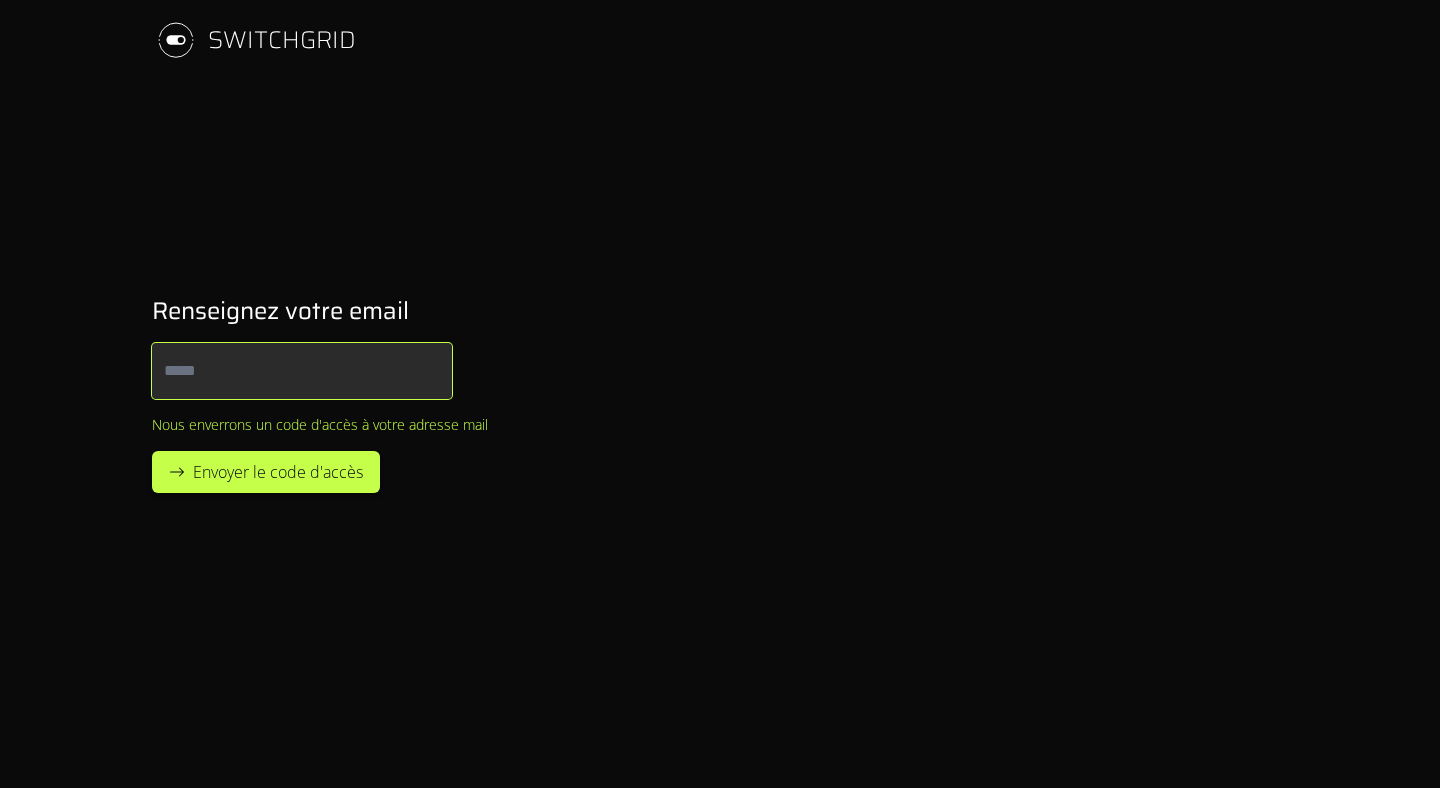 click on "Email" at bounding box center (302, 371) 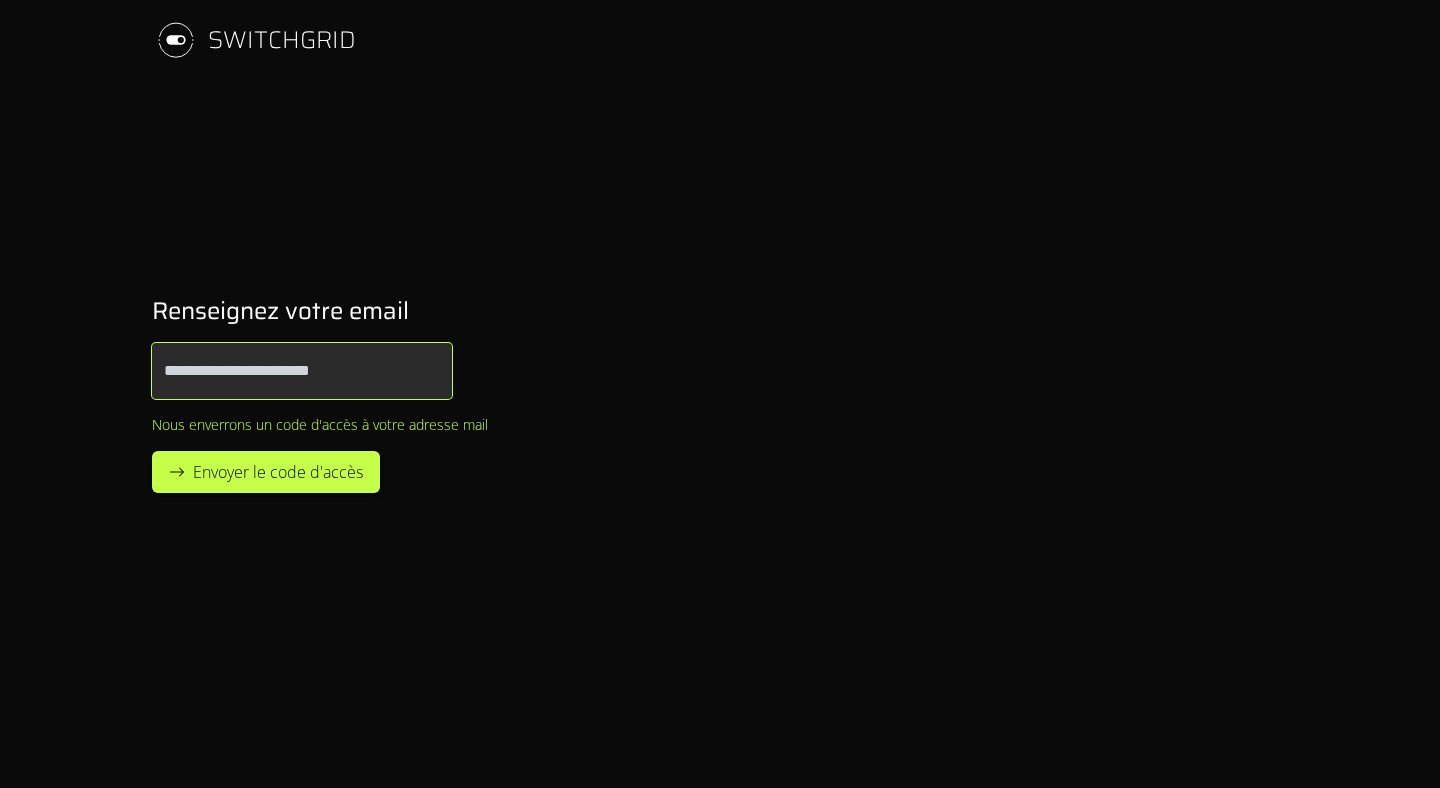 type on "**********" 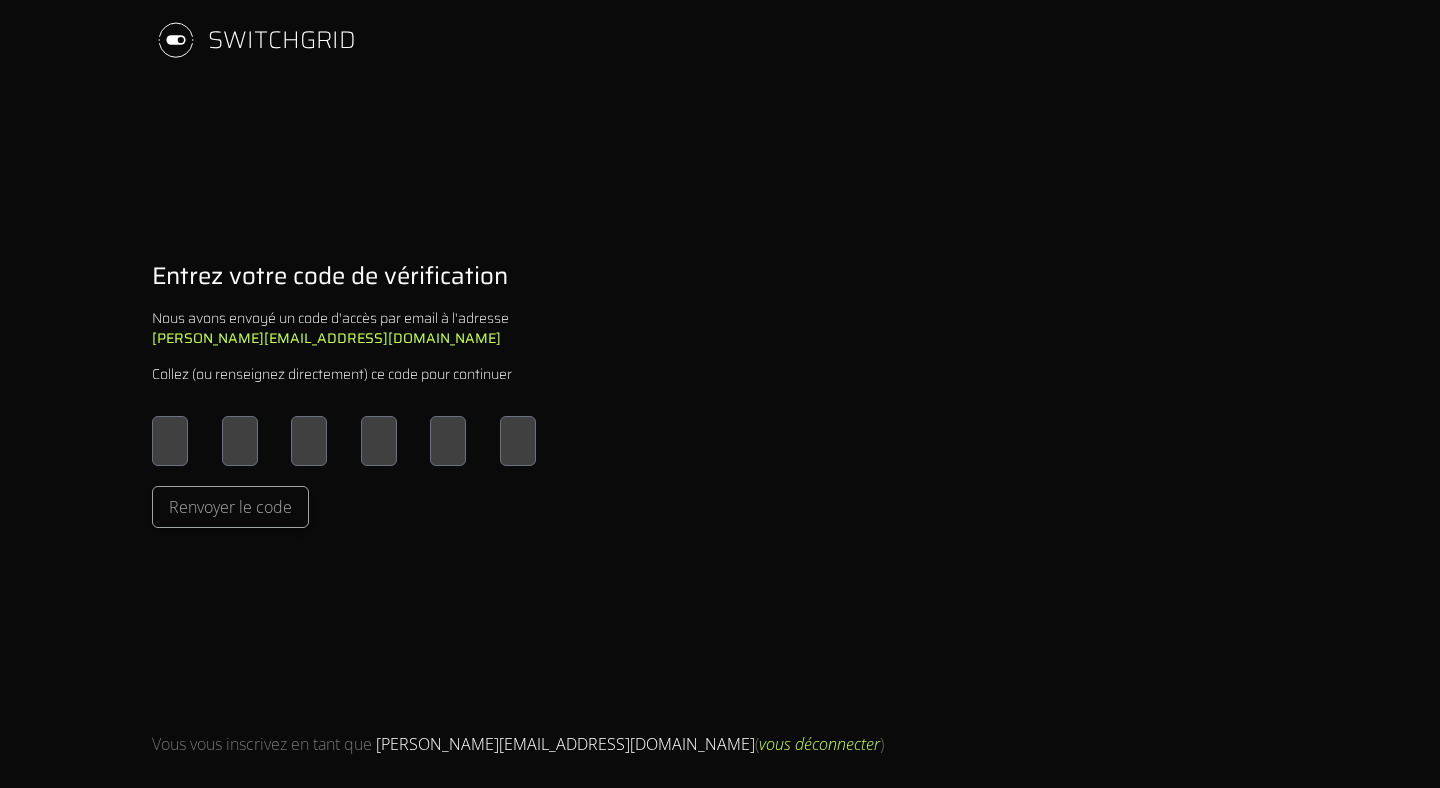 type on "*" 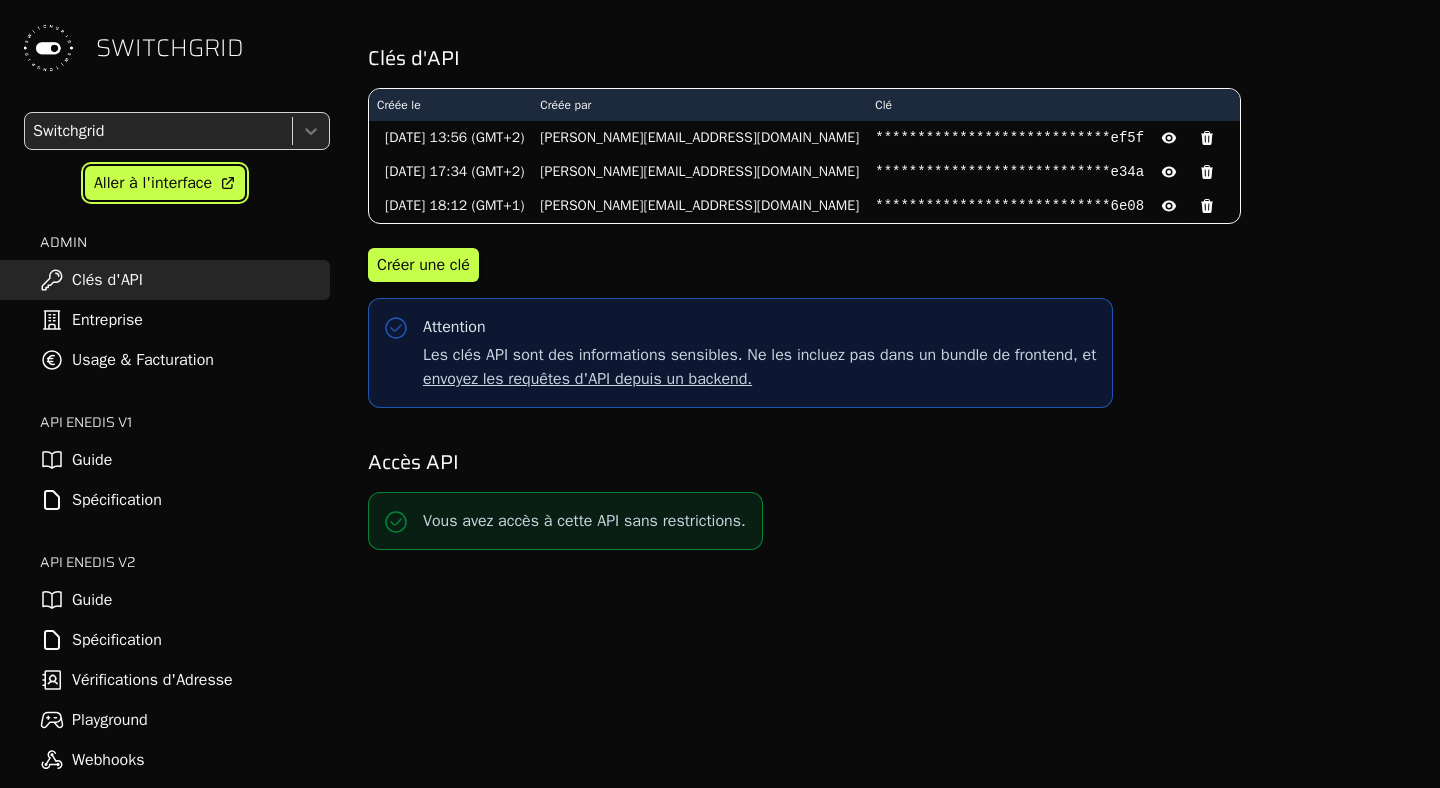 click on "Aller à l'interface" at bounding box center [153, 183] 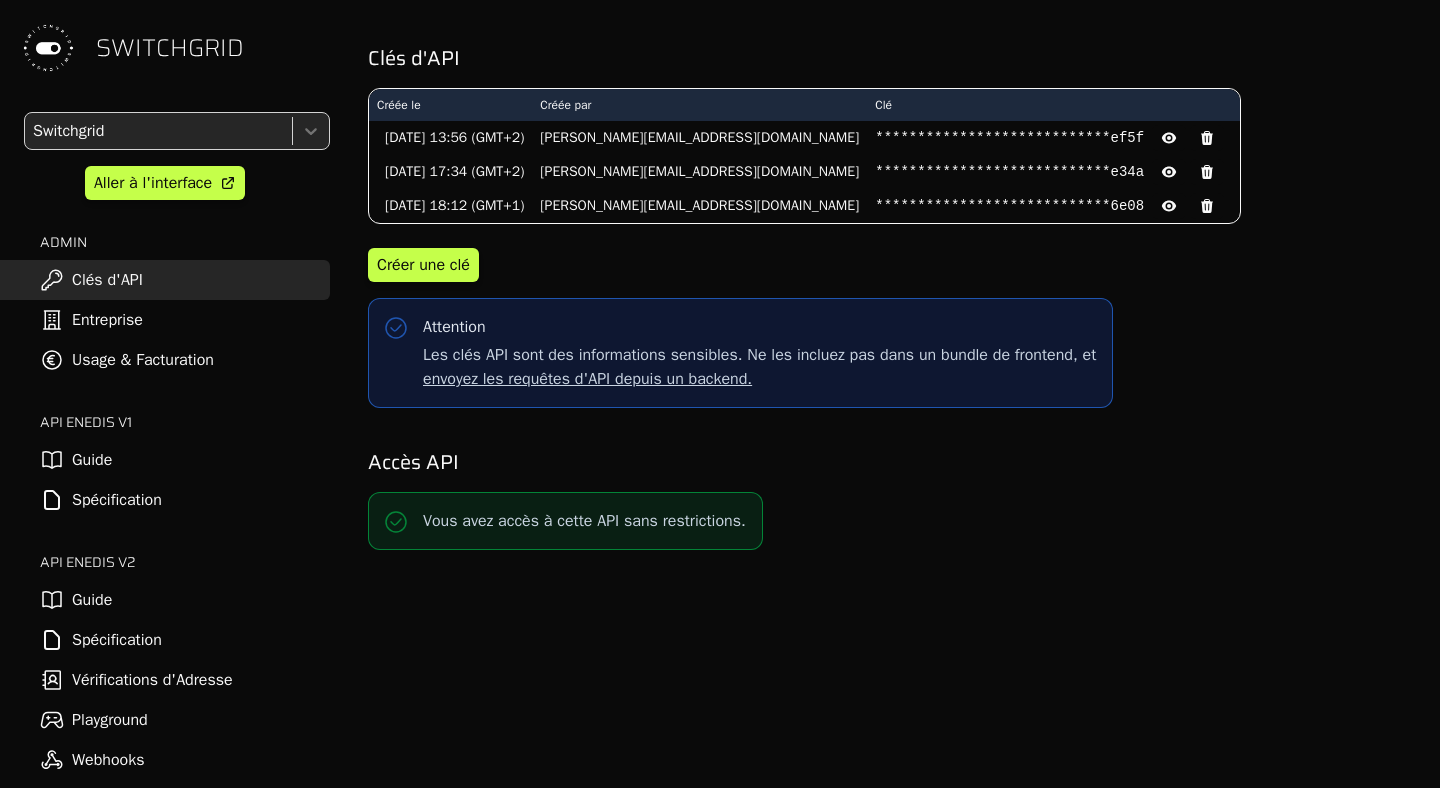 click on "Guide" at bounding box center [165, 600] 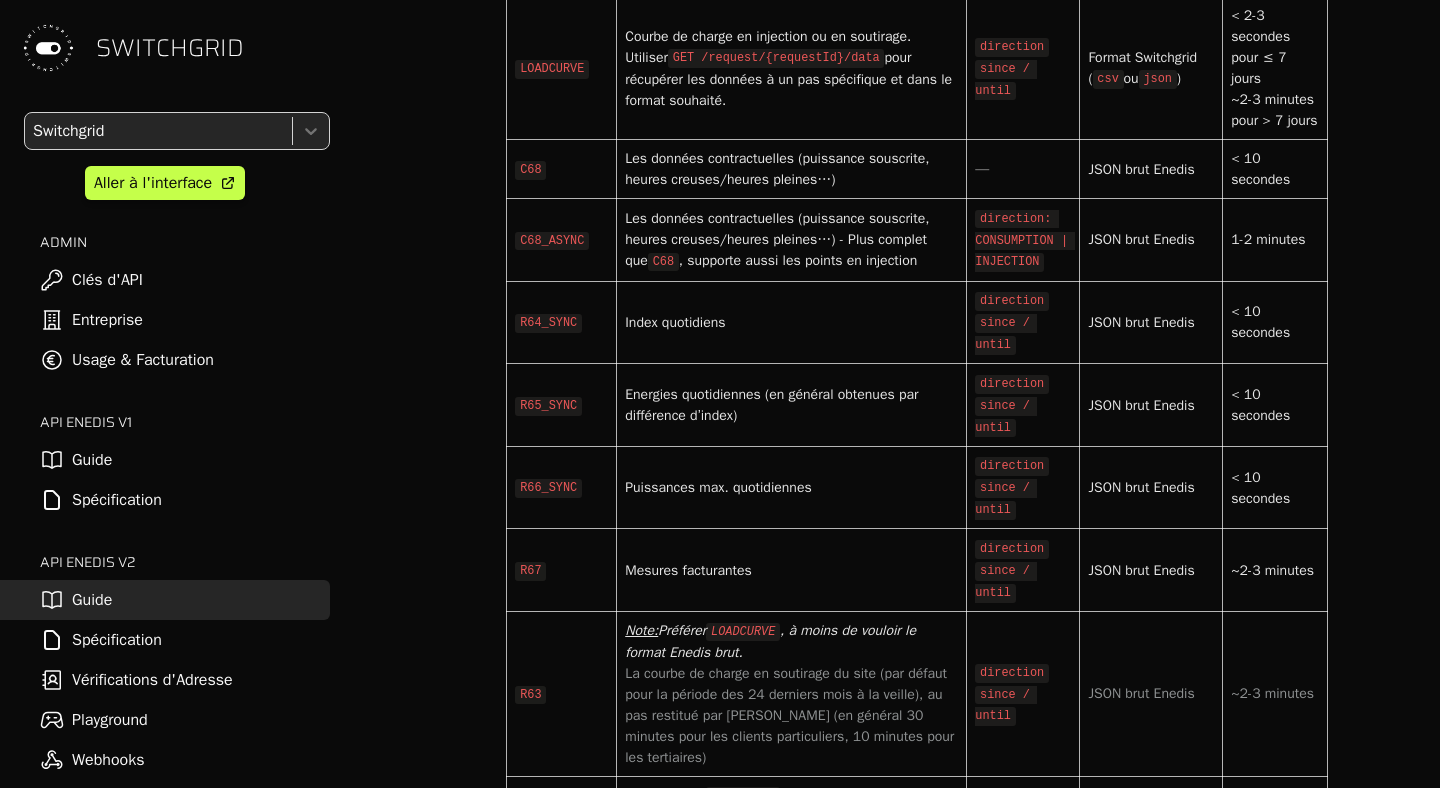scroll, scrollTop: 7489, scrollLeft: 0, axis: vertical 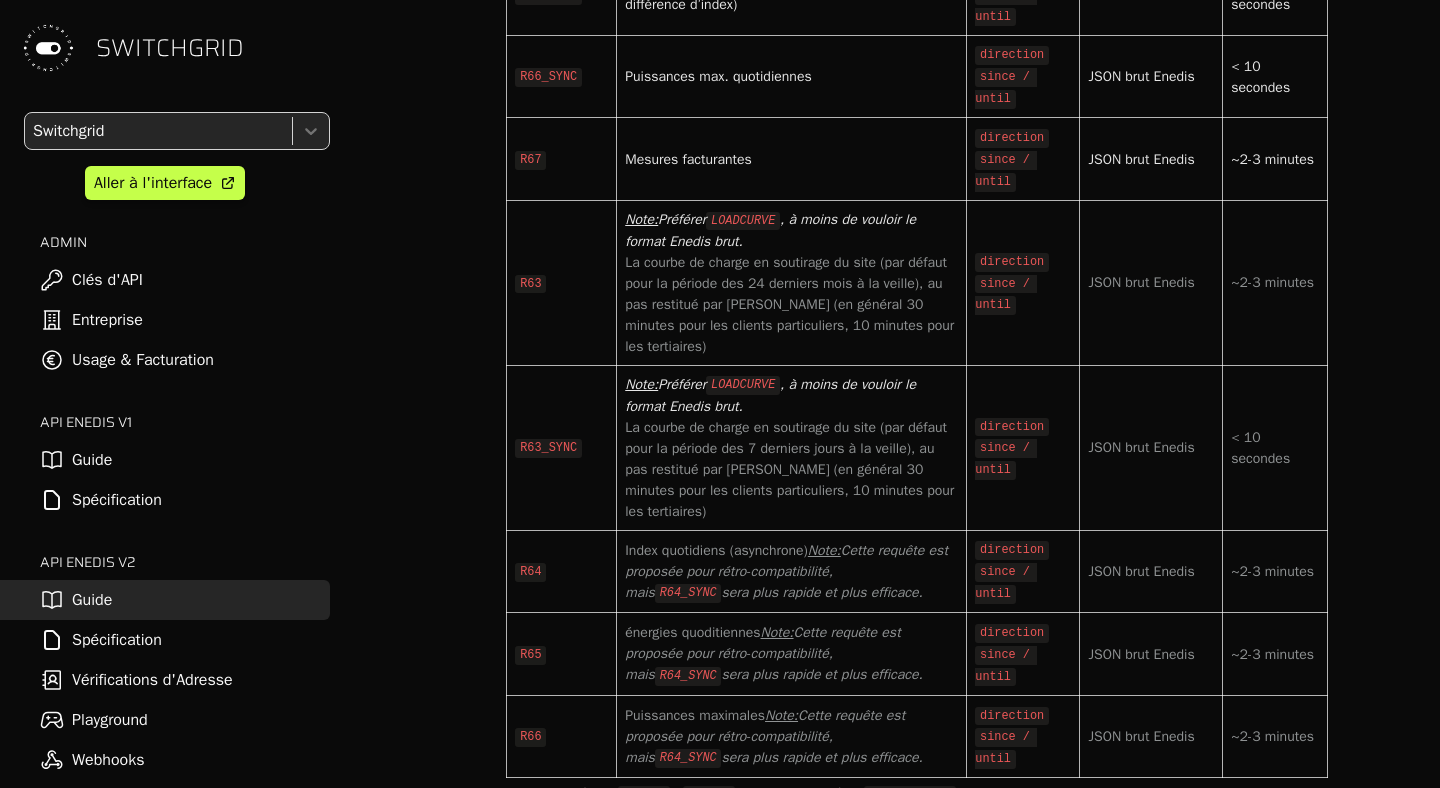 click on "Spécification" at bounding box center (165, 640) 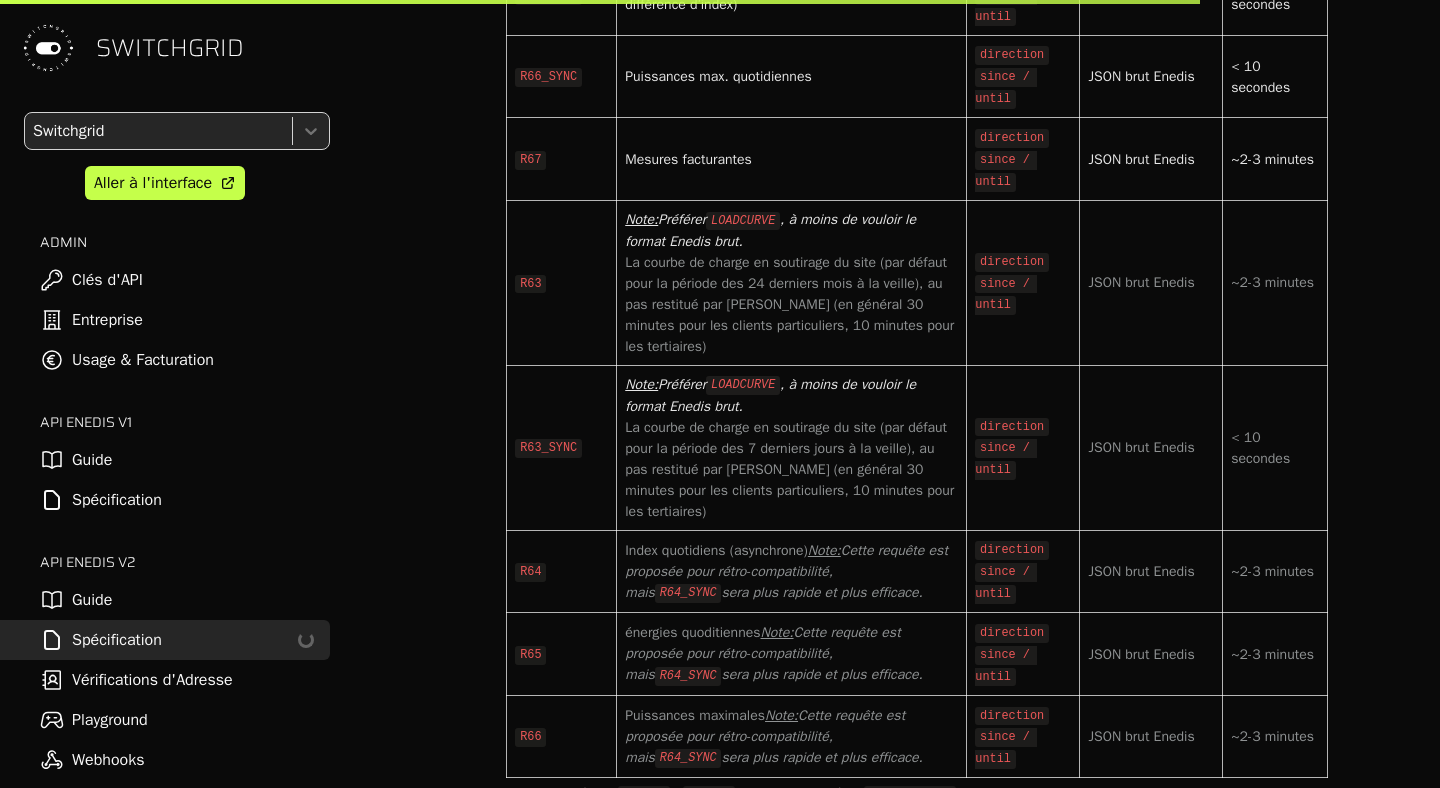 select on "**********" 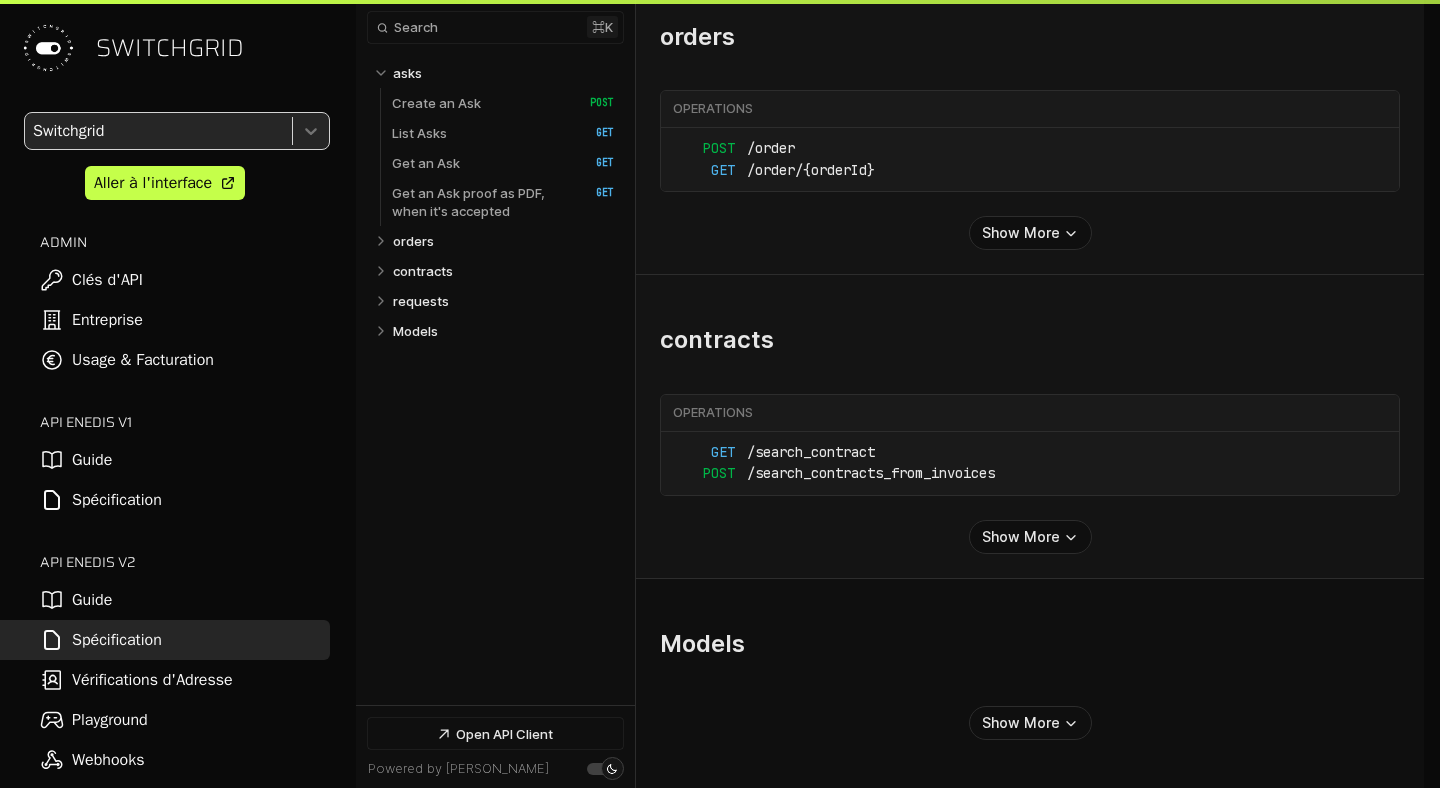 scroll, scrollTop: 0, scrollLeft: 0, axis: both 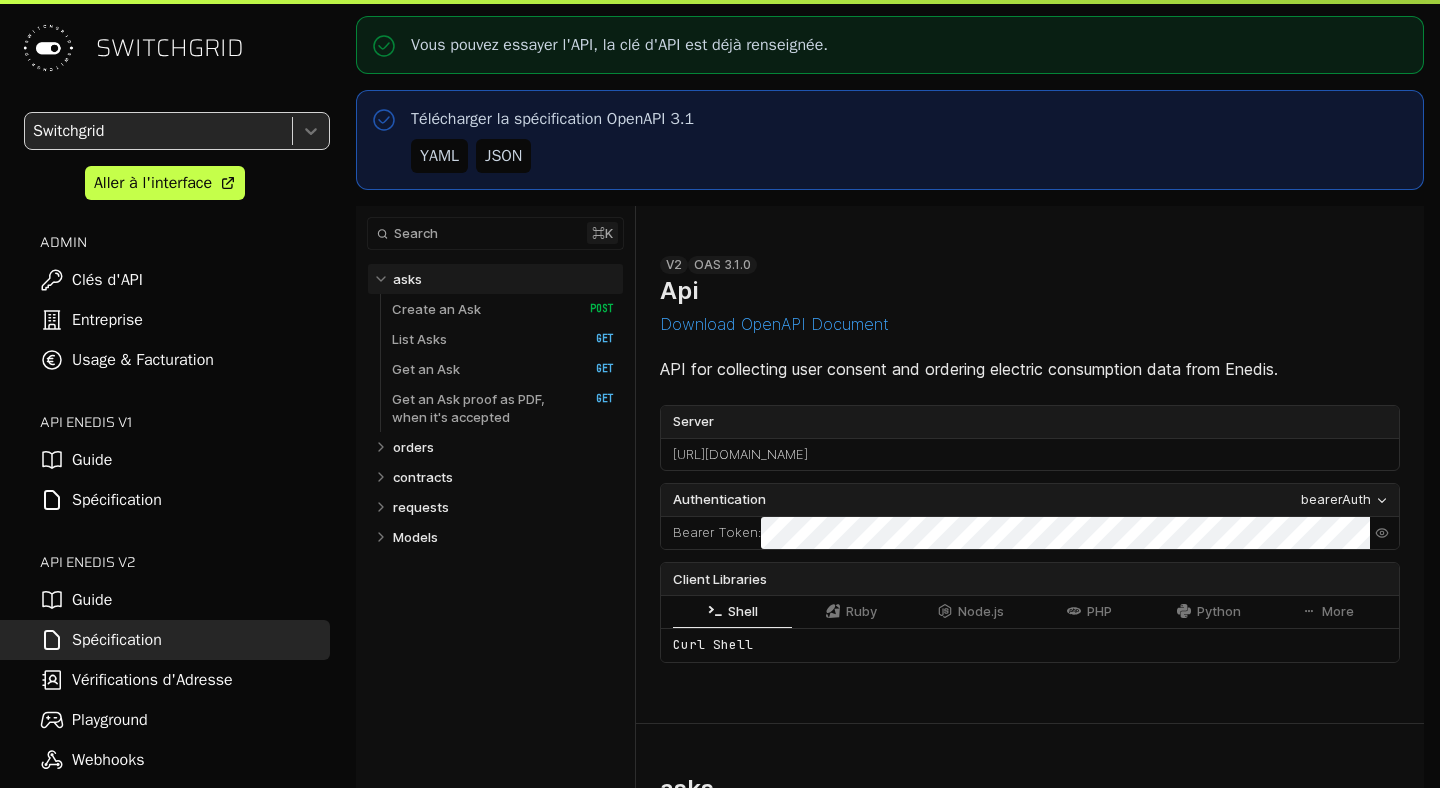 select on "**********" 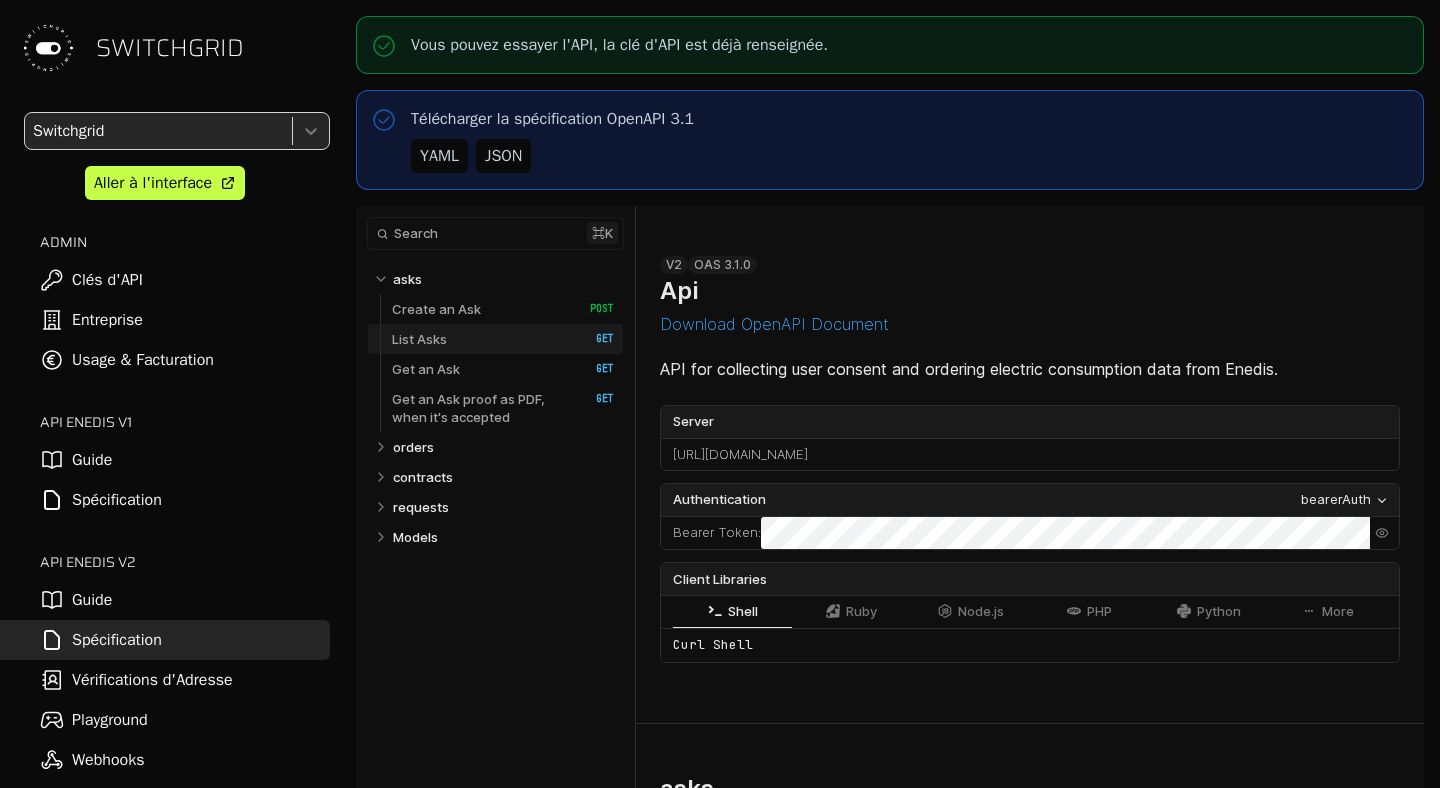 select on "**********" 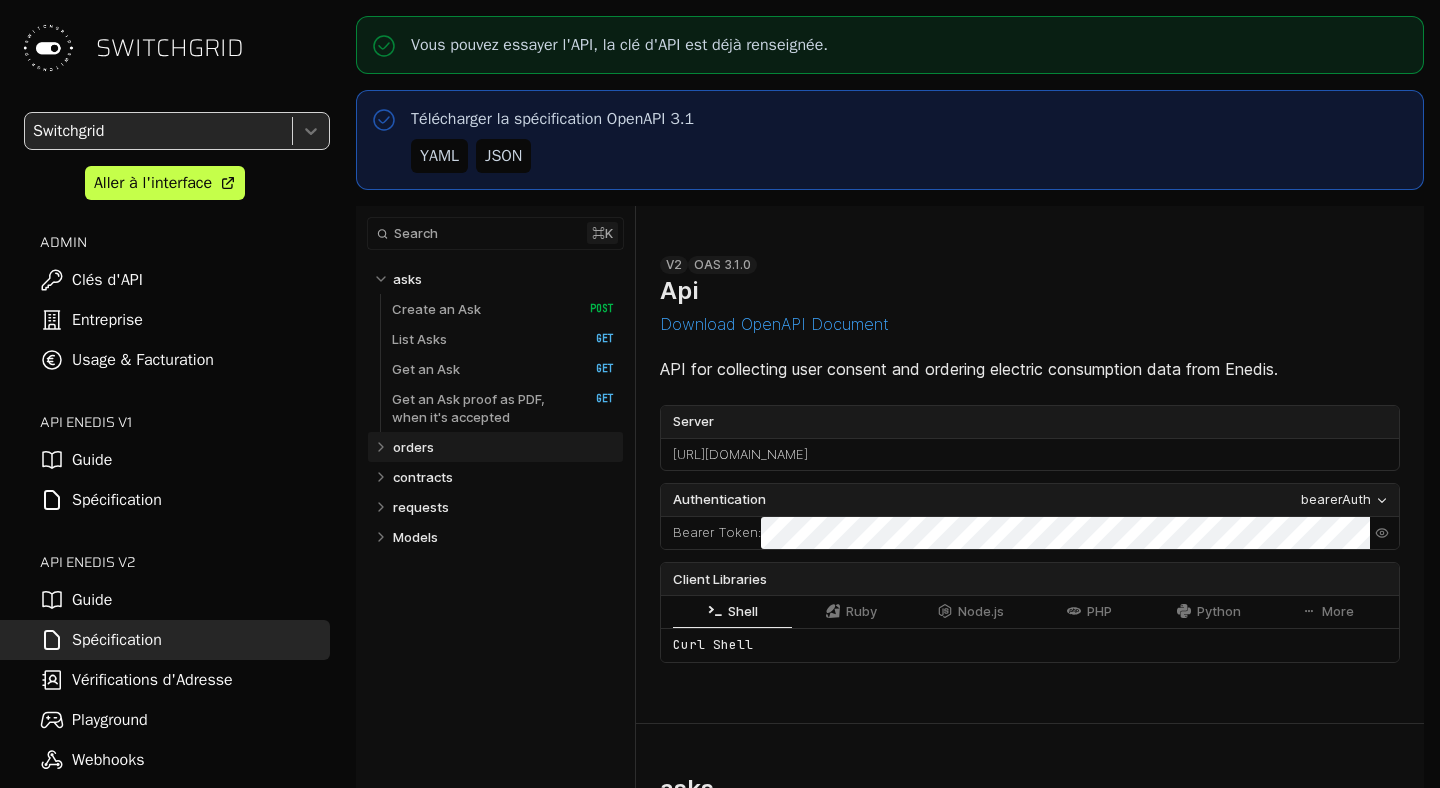 click on "orders" at bounding box center [504, 447] 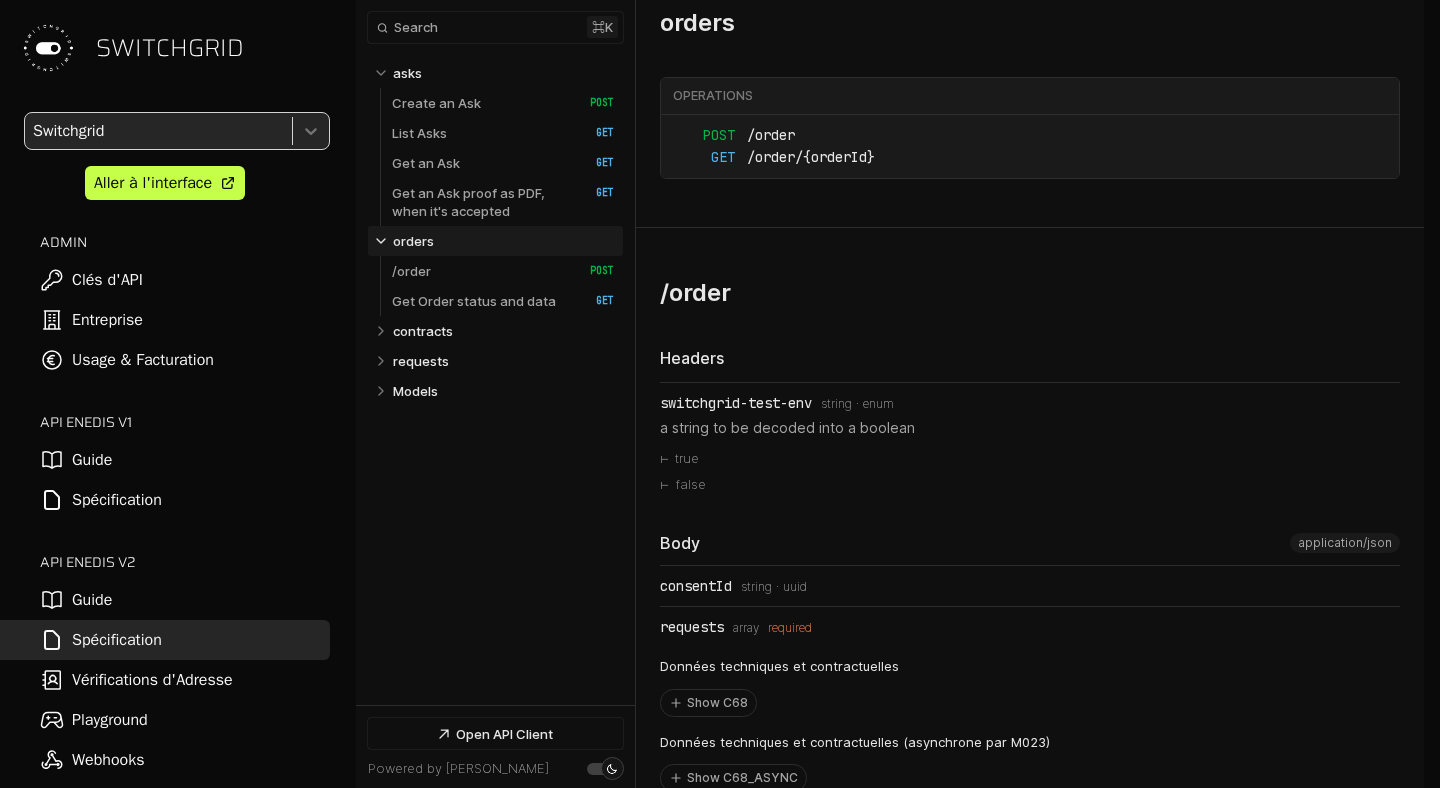 select on "**********" 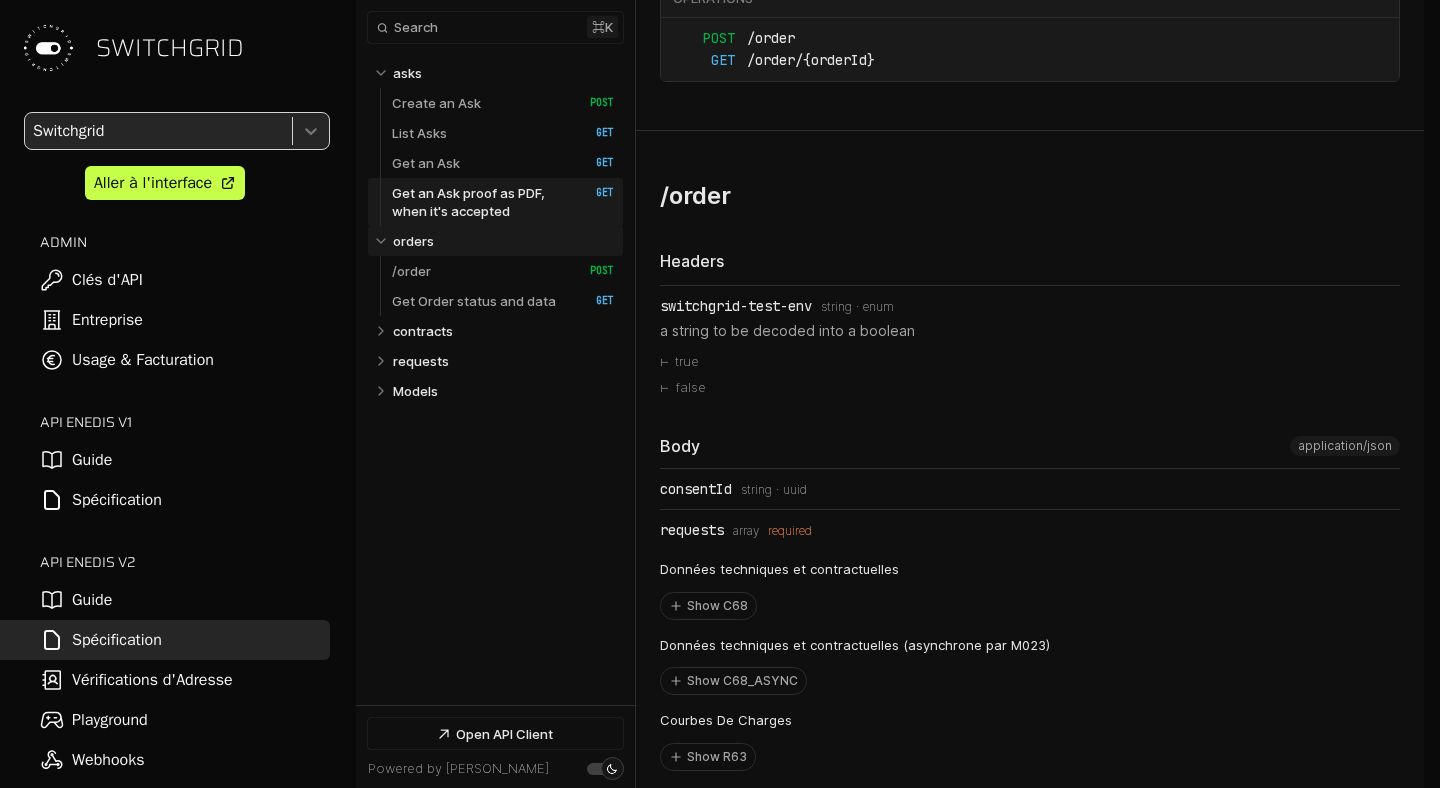 scroll, scrollTop: 7688, scrollLeft: 0, axis: vertical 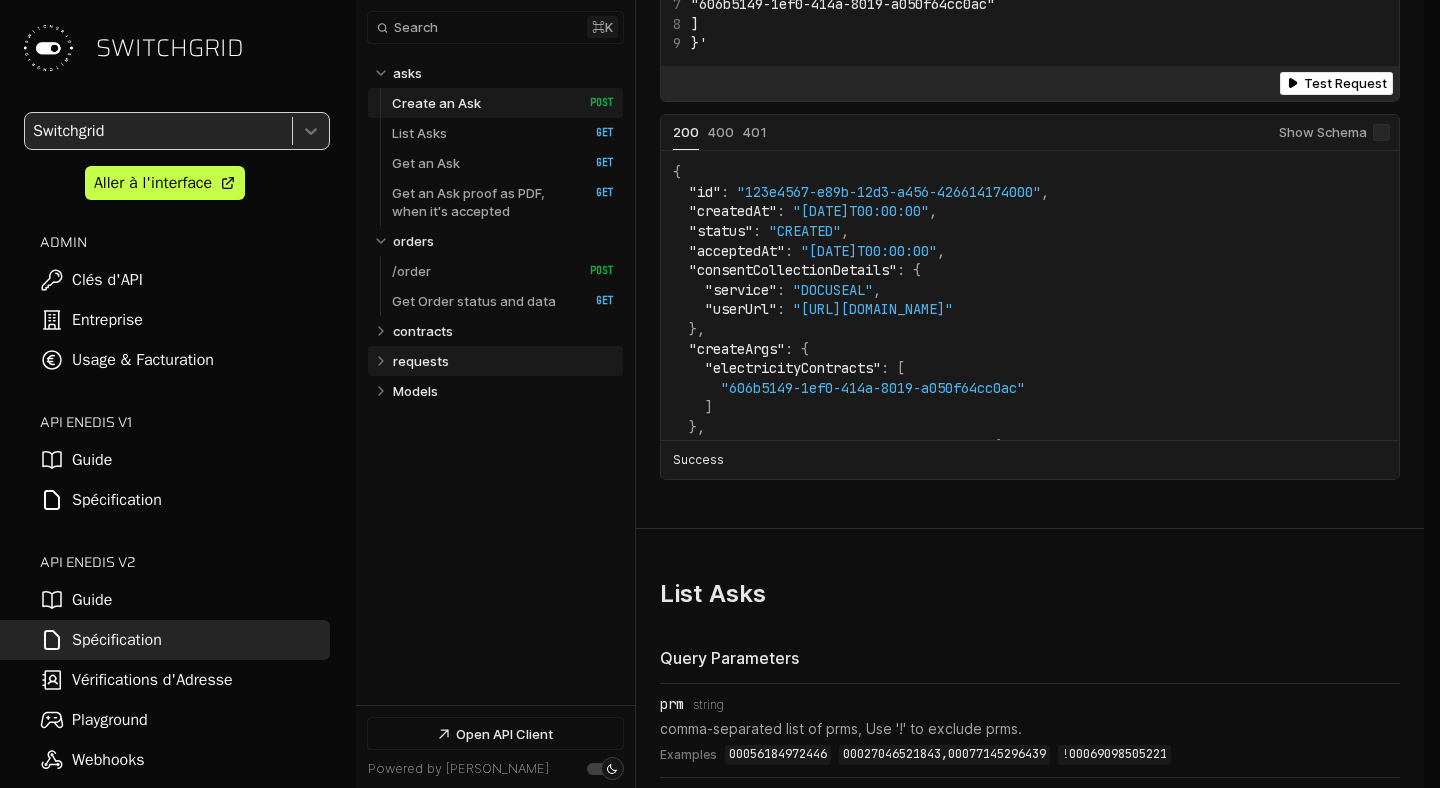 click on "requests" at bounding box center (504, 361) 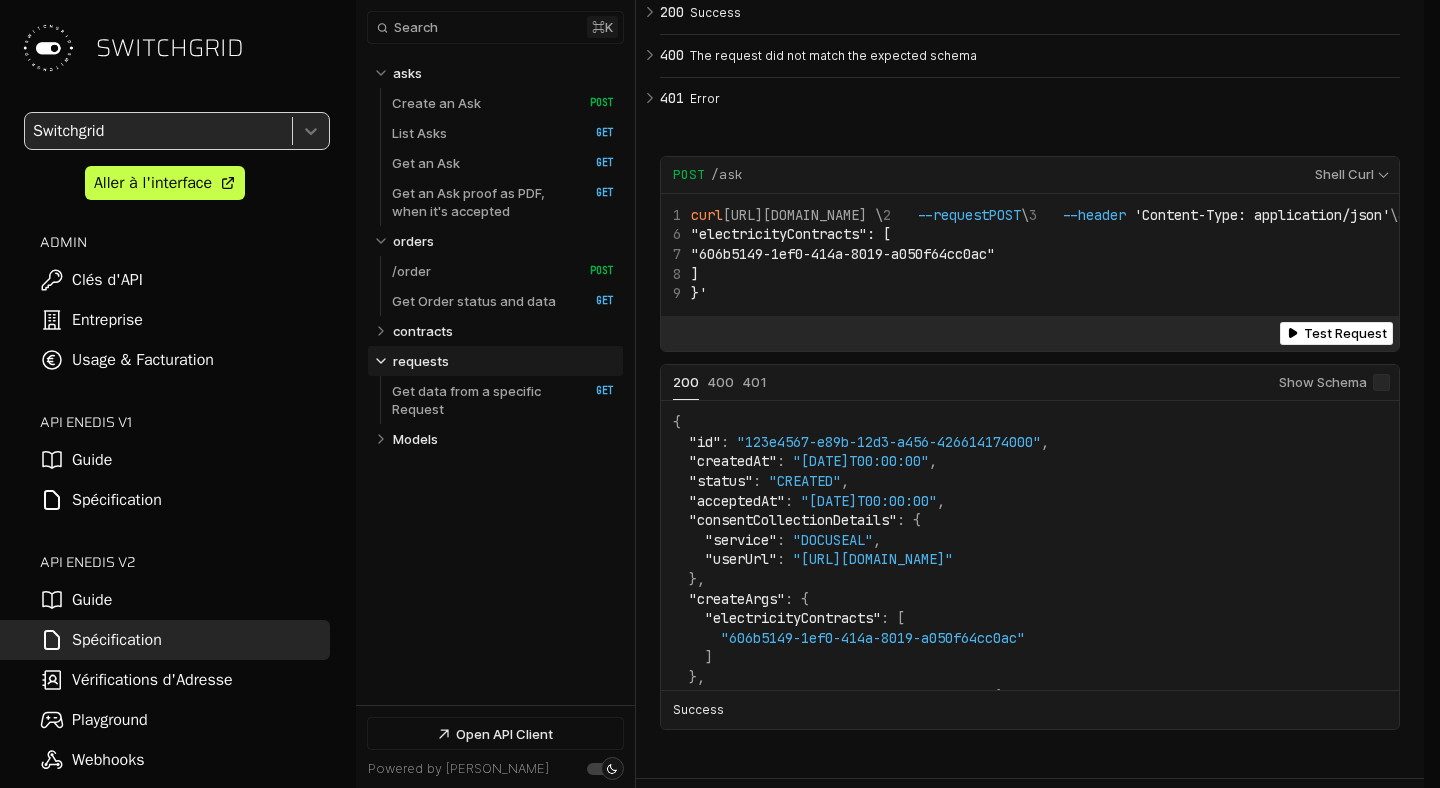 scroll, scrollTop: 3616, scrollLeft: 0, axis: vertical 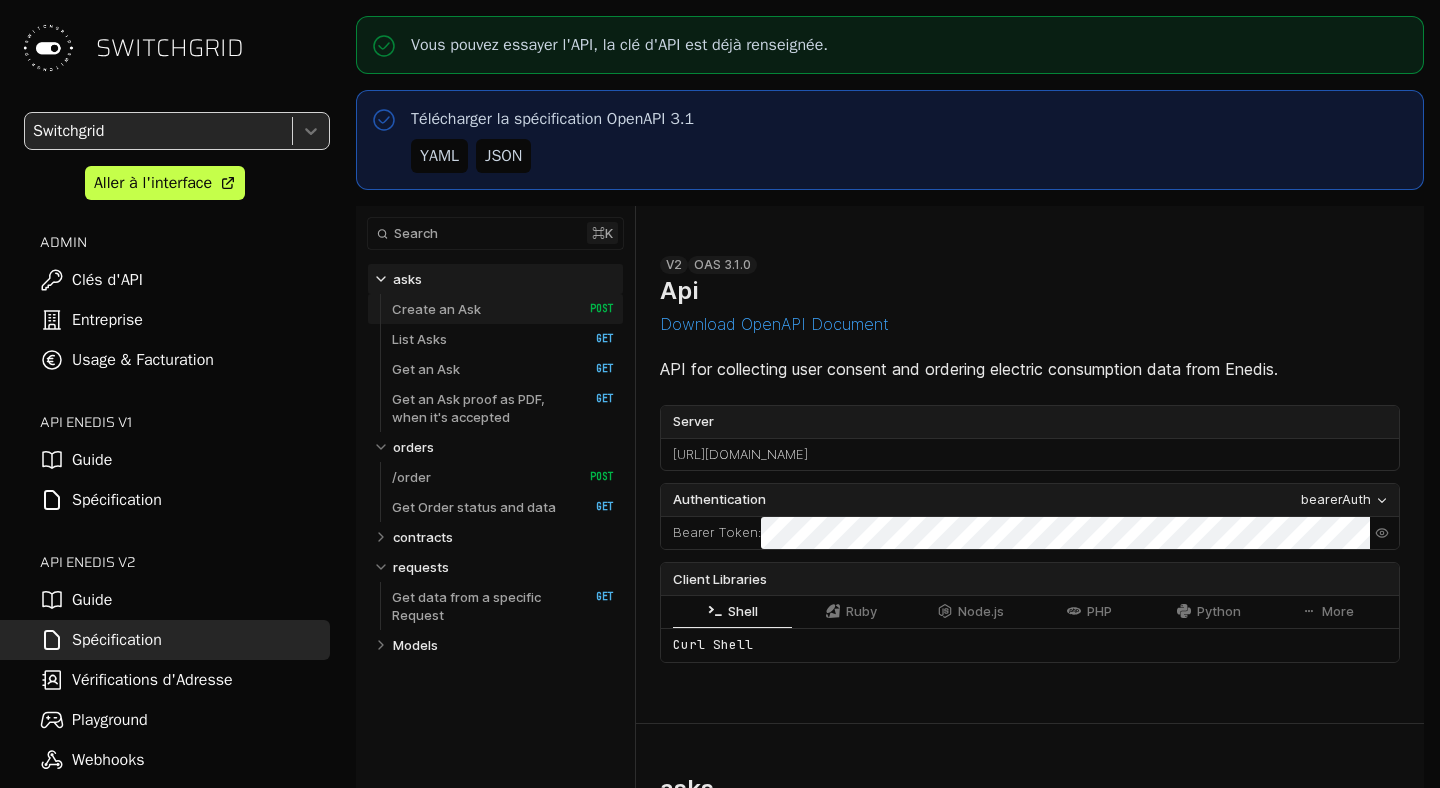 click on "Create an Ask" at bounding box center [436, 309] 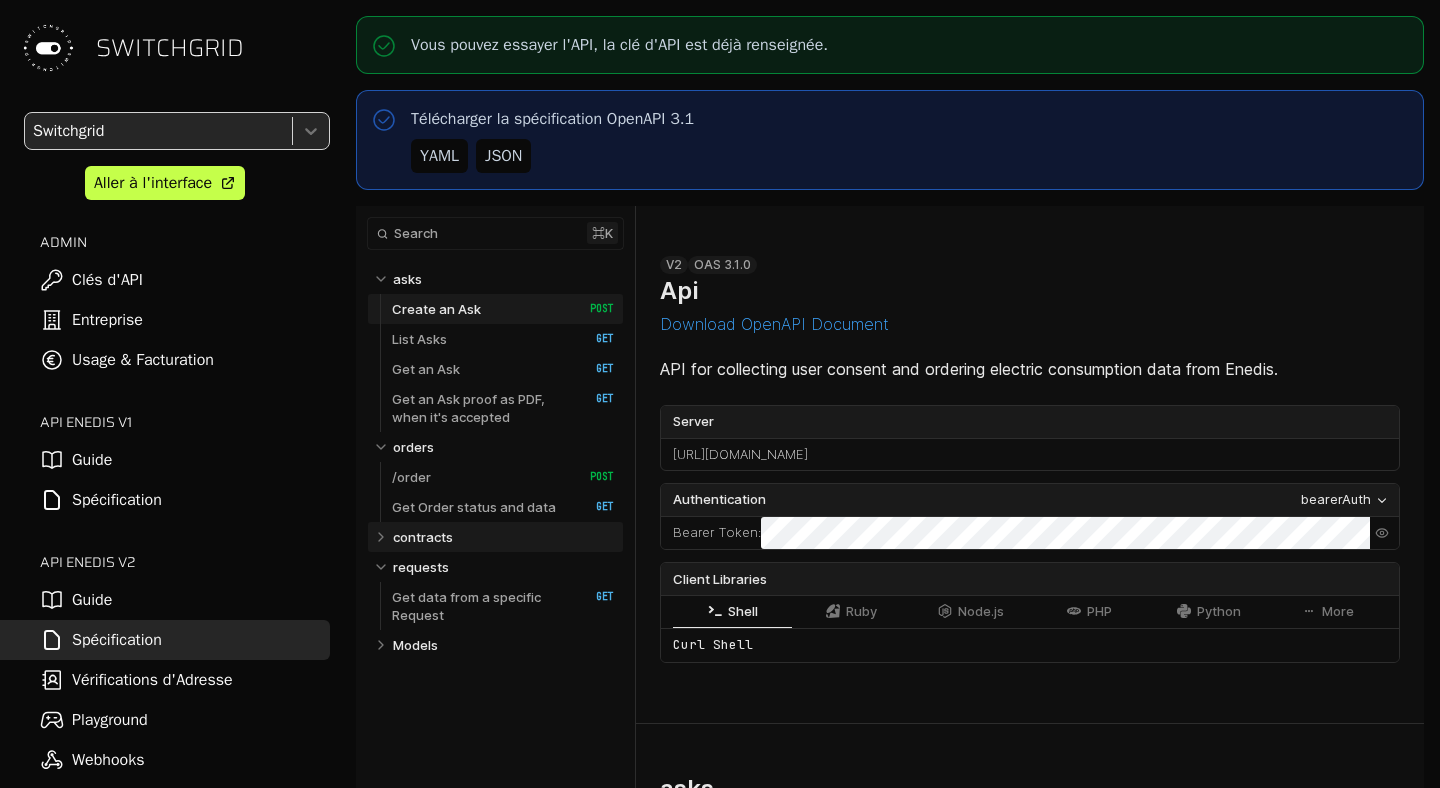click on "contracts" at bounding box center [504, 537] 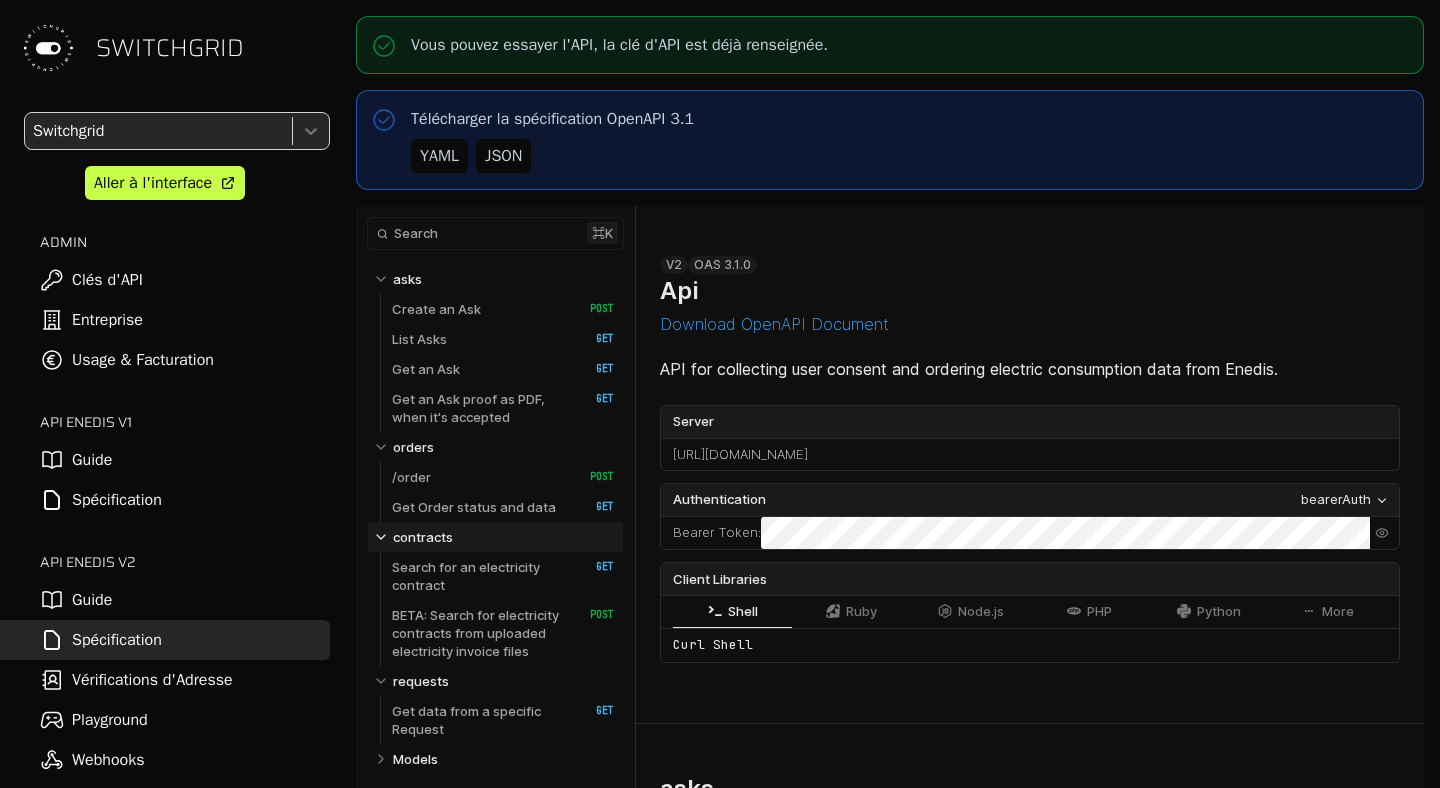 select on "**********" 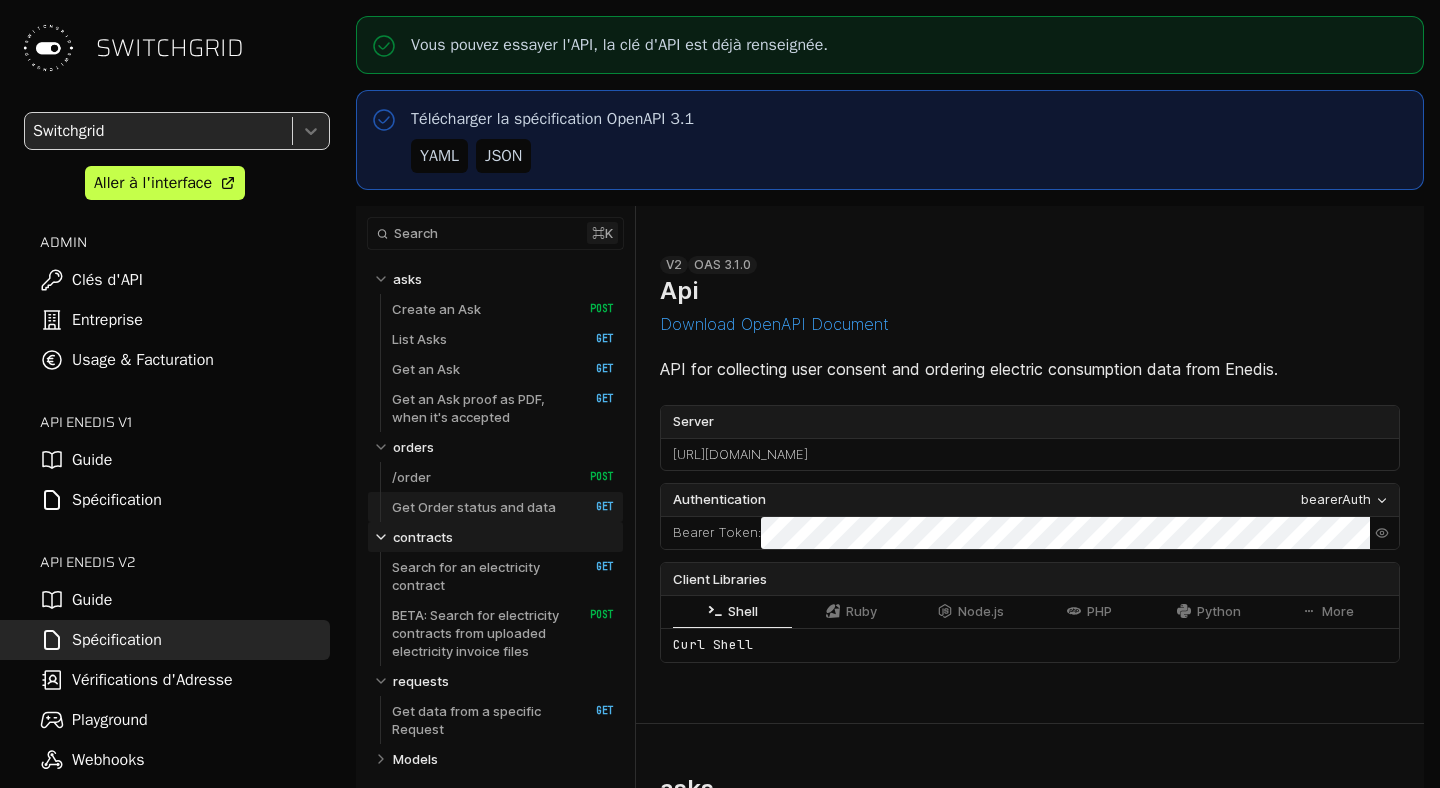 select on "**********" 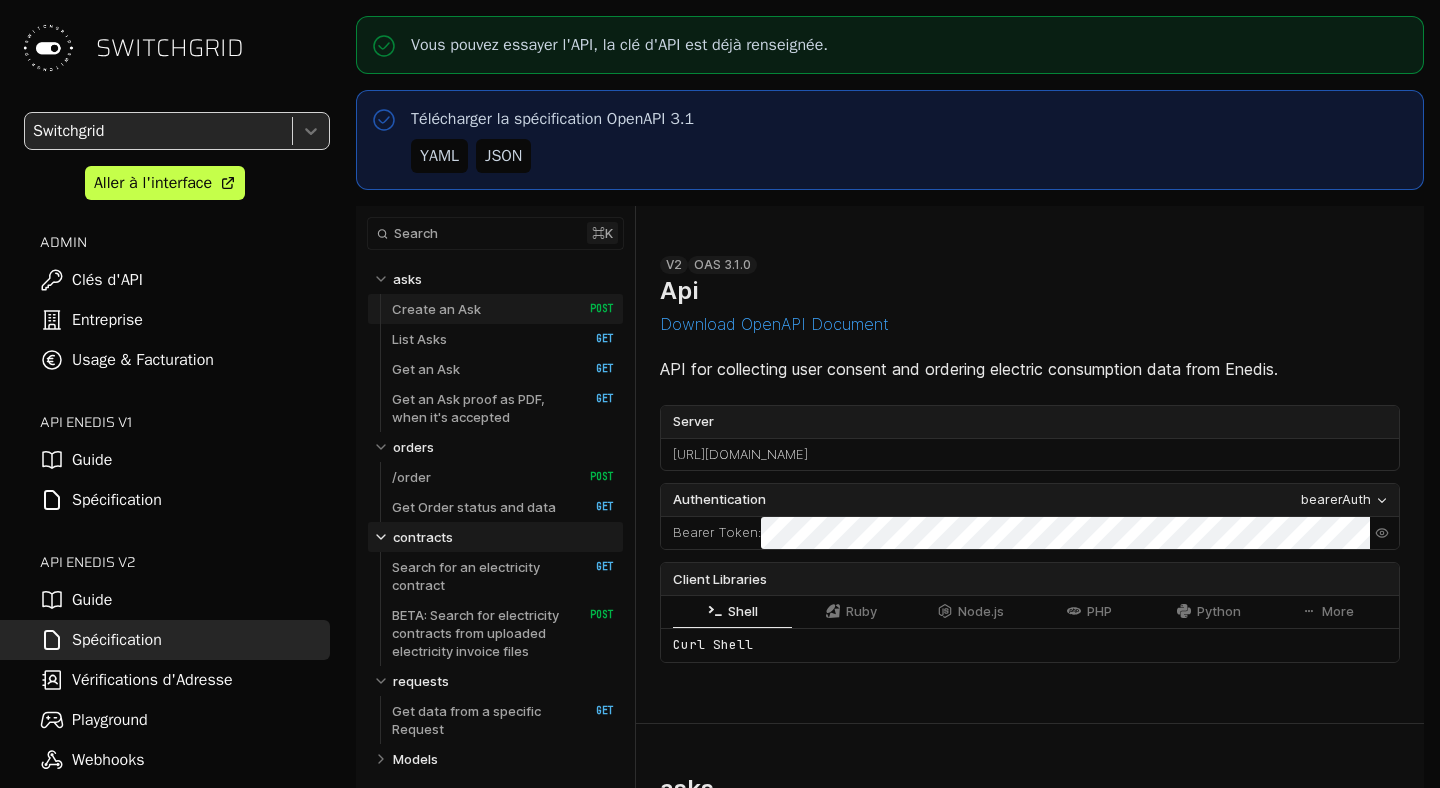 click on "Create an Ask" at bounding box center [436, 309] 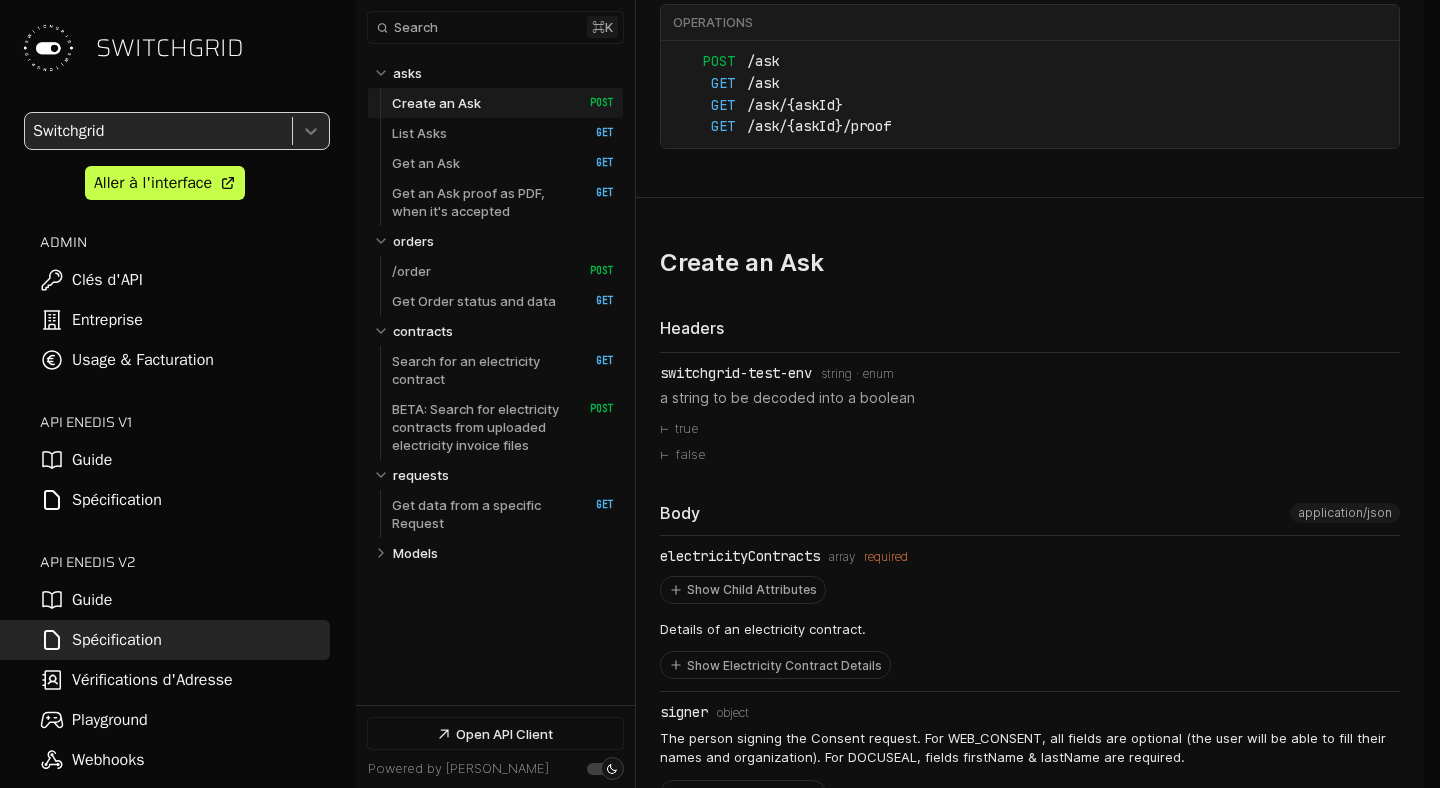 scroll, scrollTop: 808, scrollLeft: 0, axis: vertical 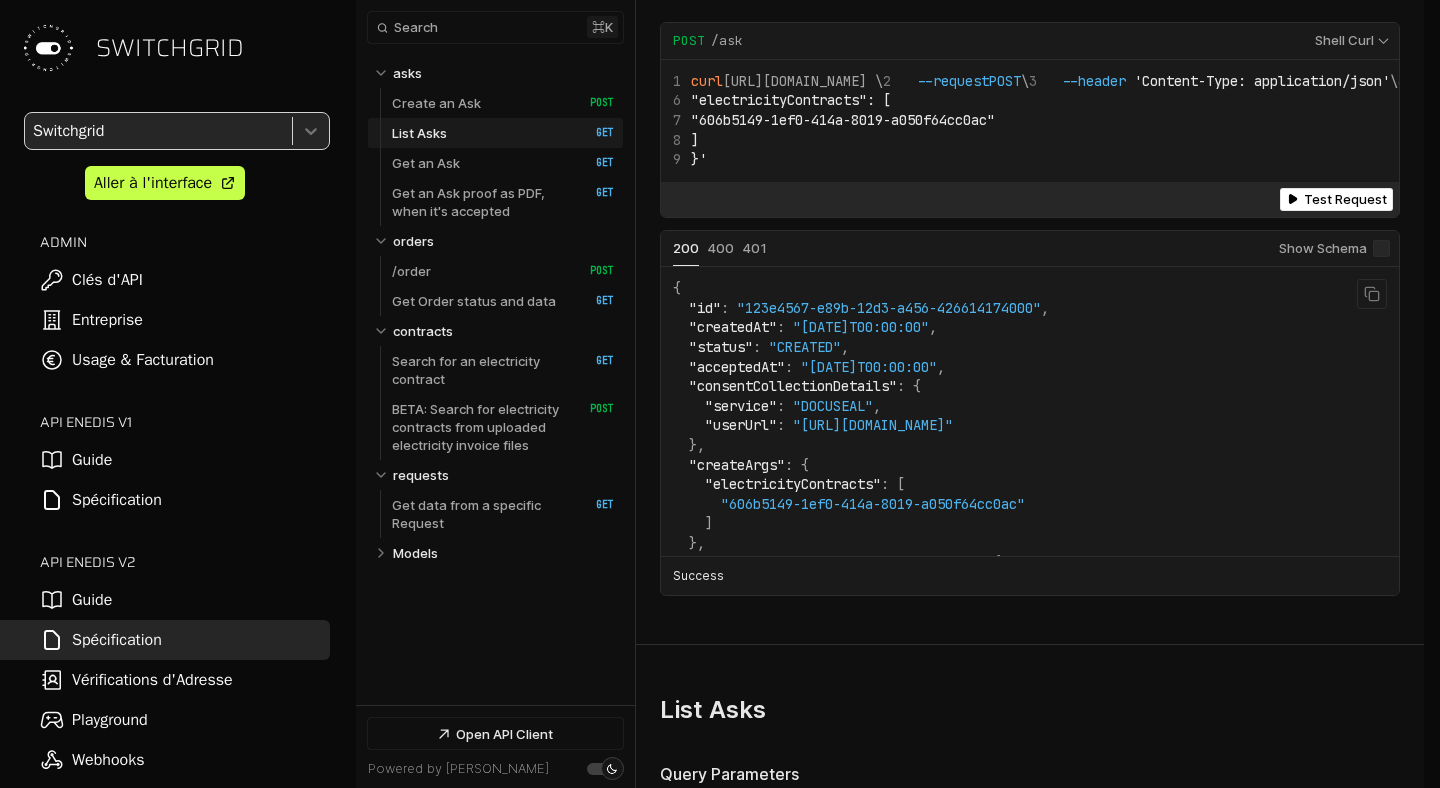 drag, startPoint x: 1137, startPoint y: 442, endPoint x: 711, endPoint y: 447, distance: 426.02933 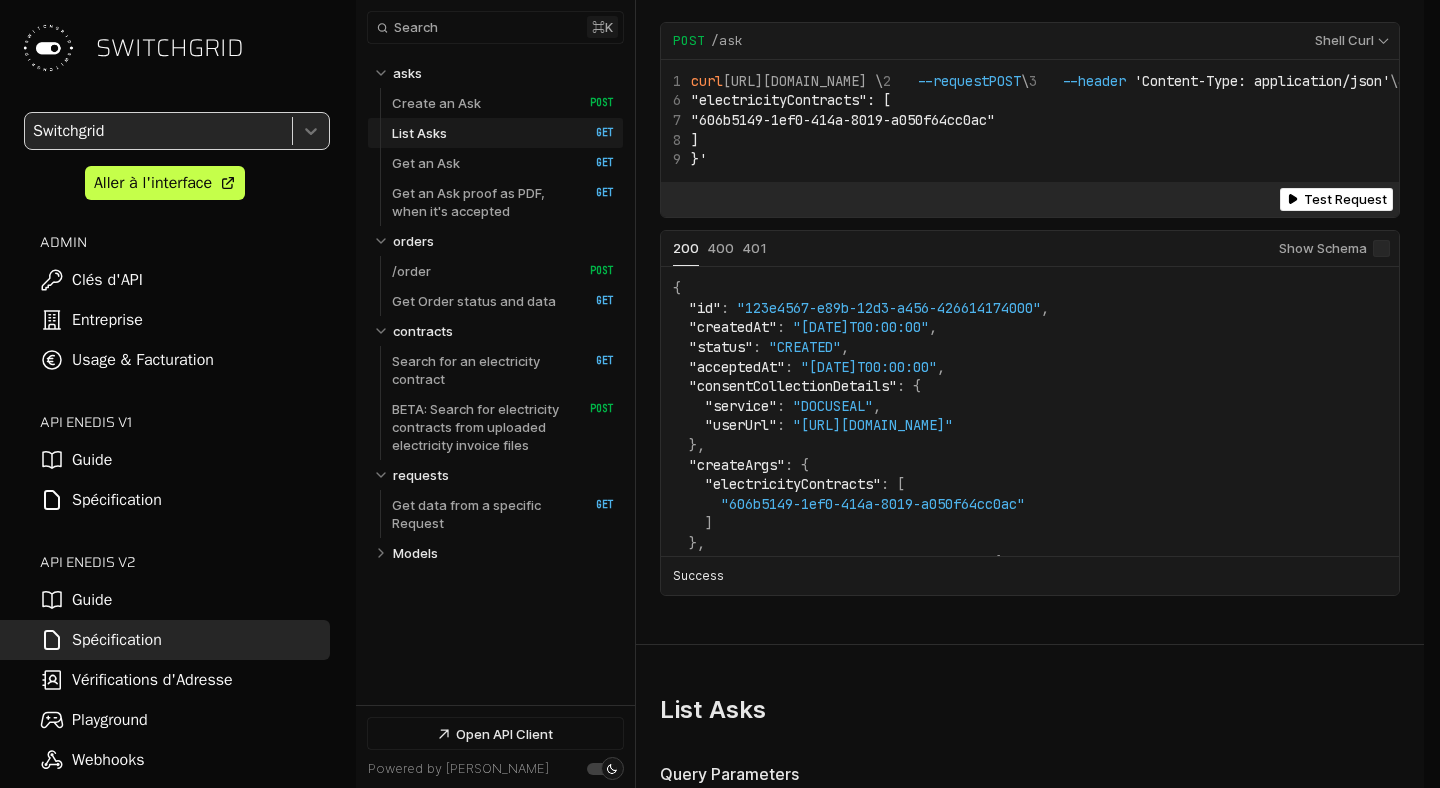 click on "Guide" at bounding box center [165, 600] 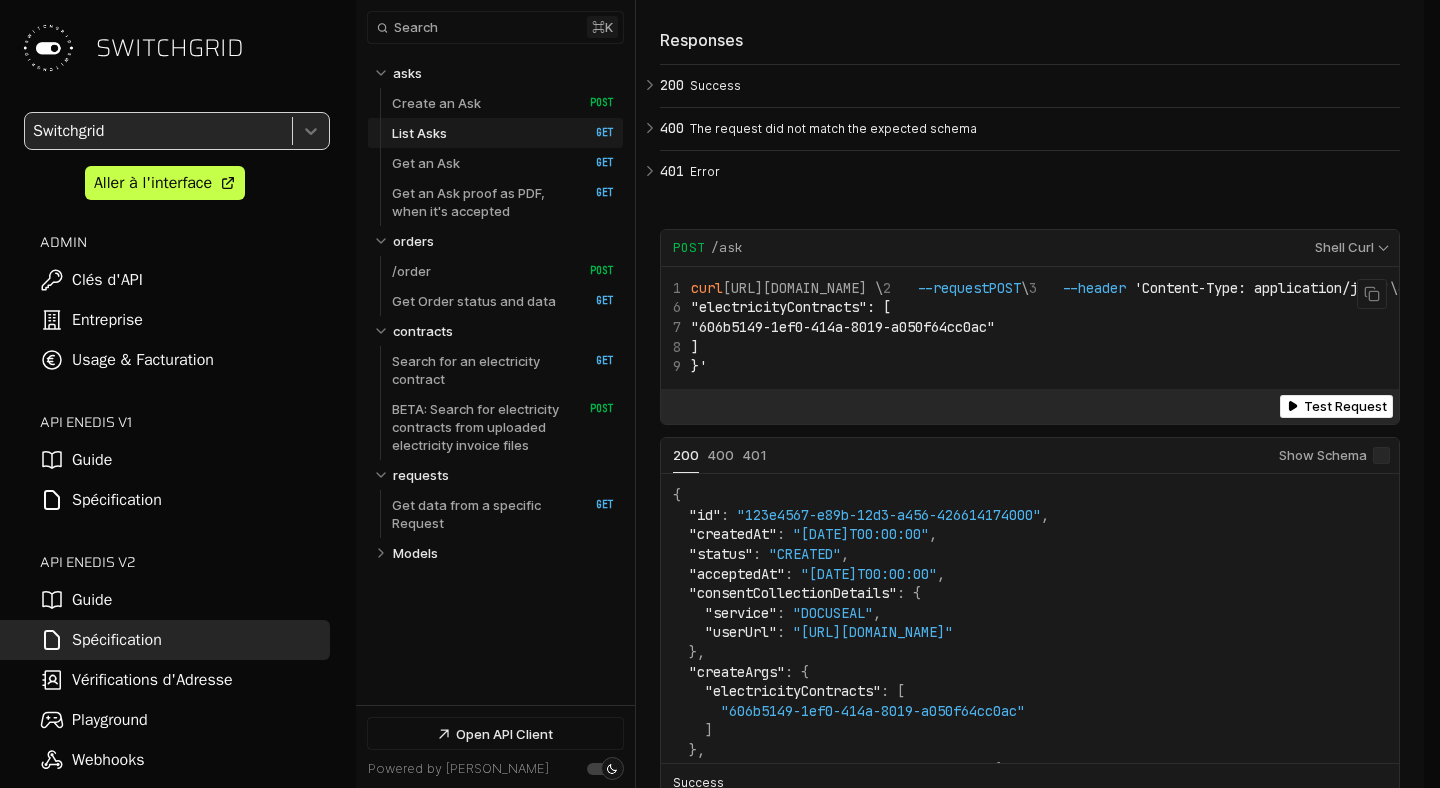 scroll, scrollTop: 3532, scrollLeft: 0, axis: vertical 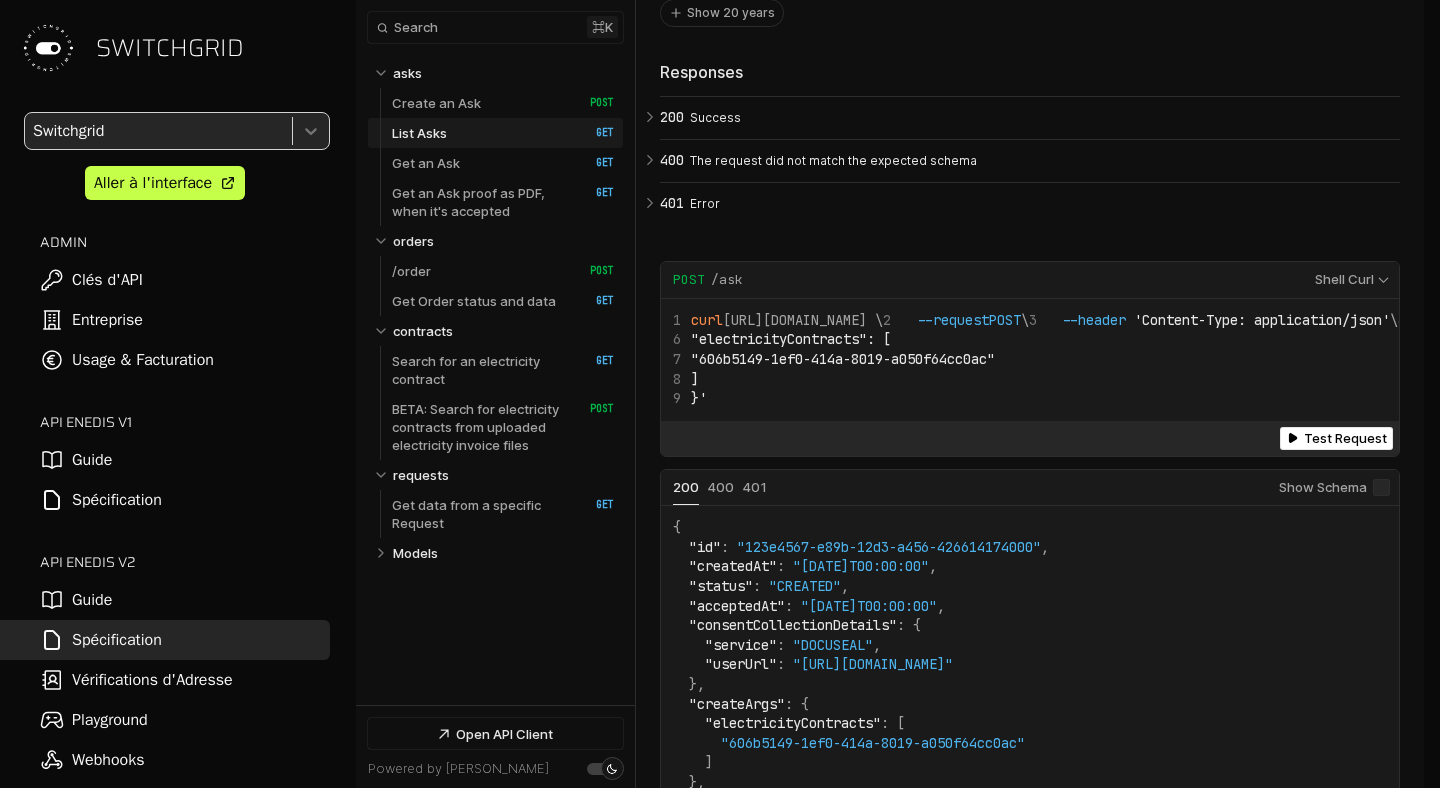 click on "Guide" at bounding box center (165, 600) 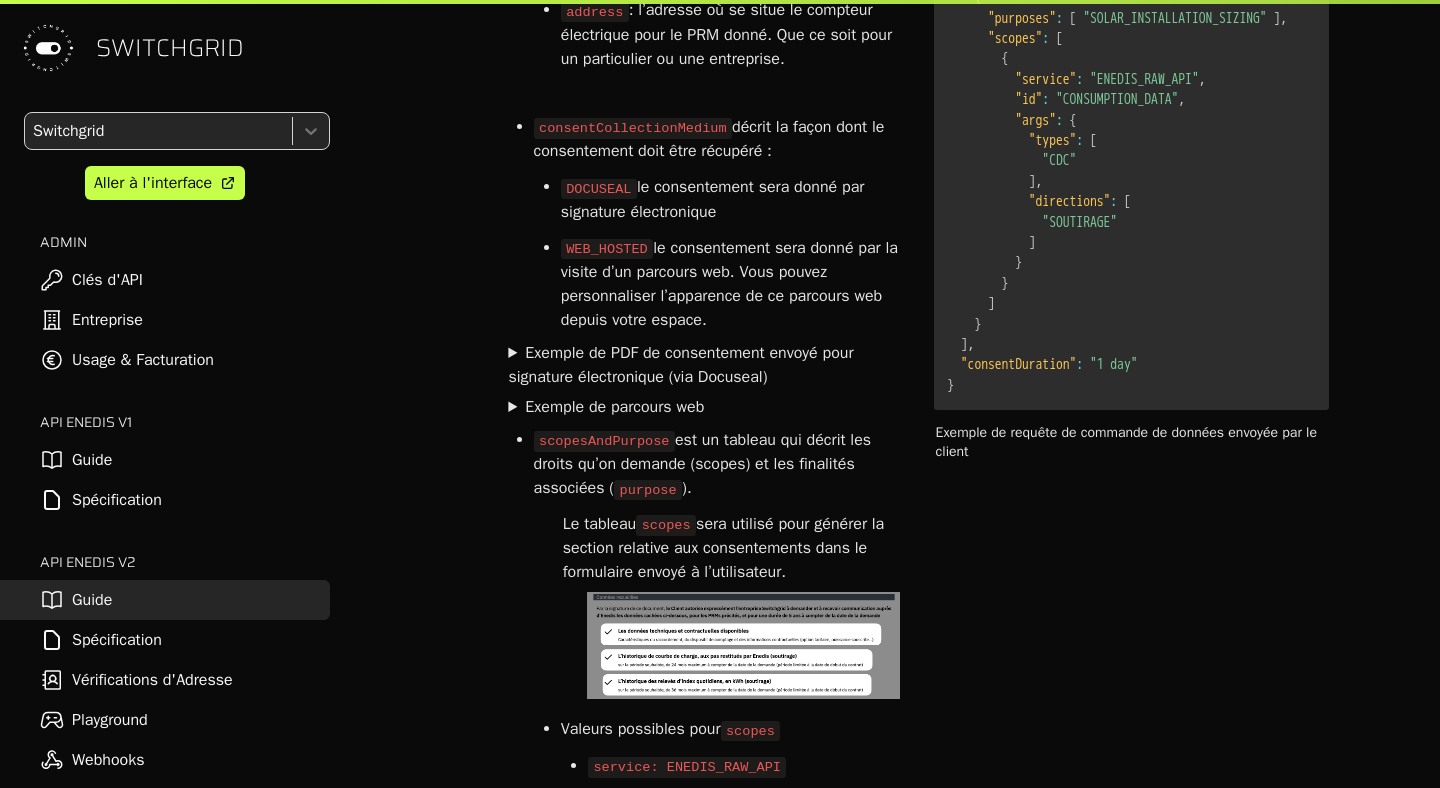 scroll, scrollTop: 0, scrollLeft: 0, axis: both 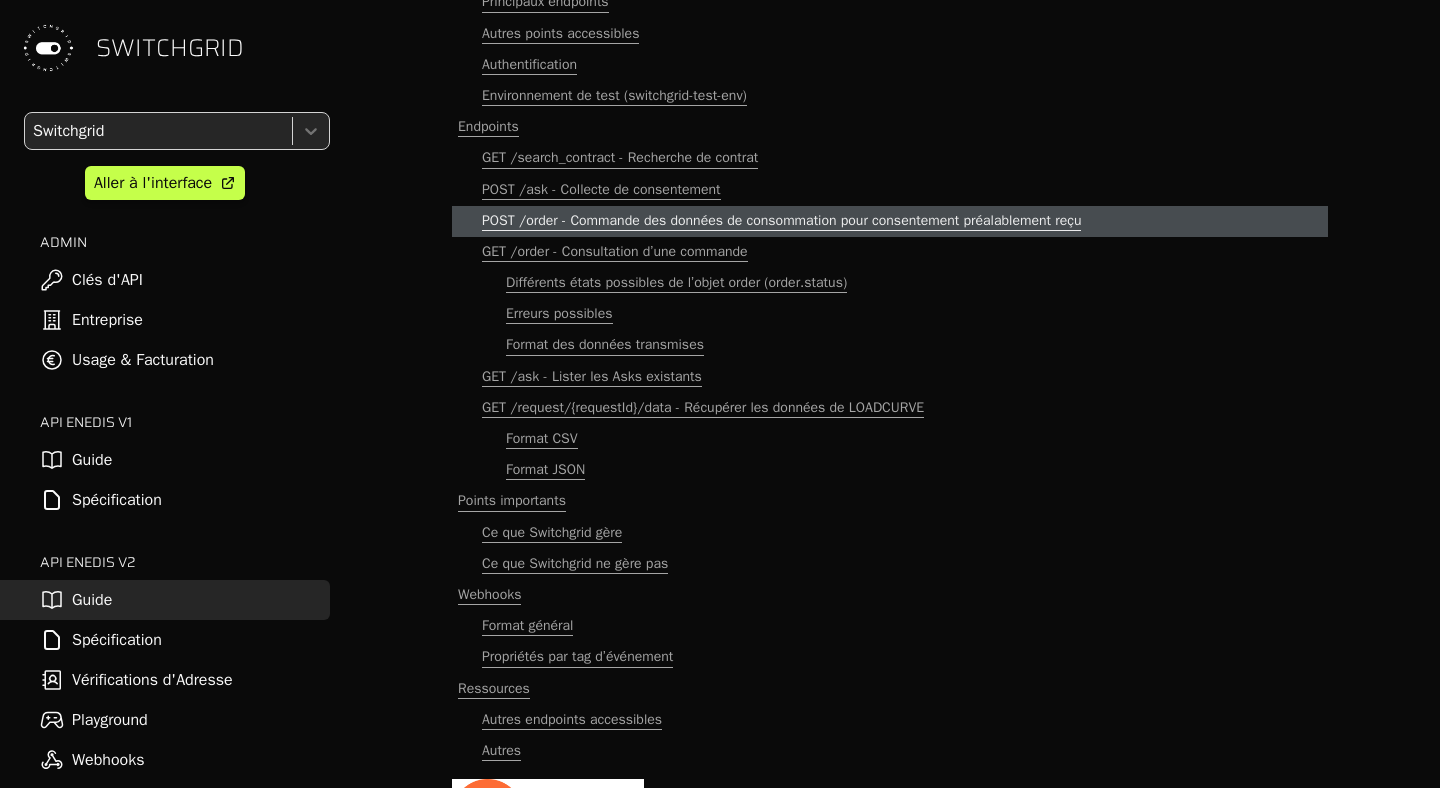 click on "POST /order - Commande des données de consommation pour consentement préalablement reçu" at bounding box center [890, 221] 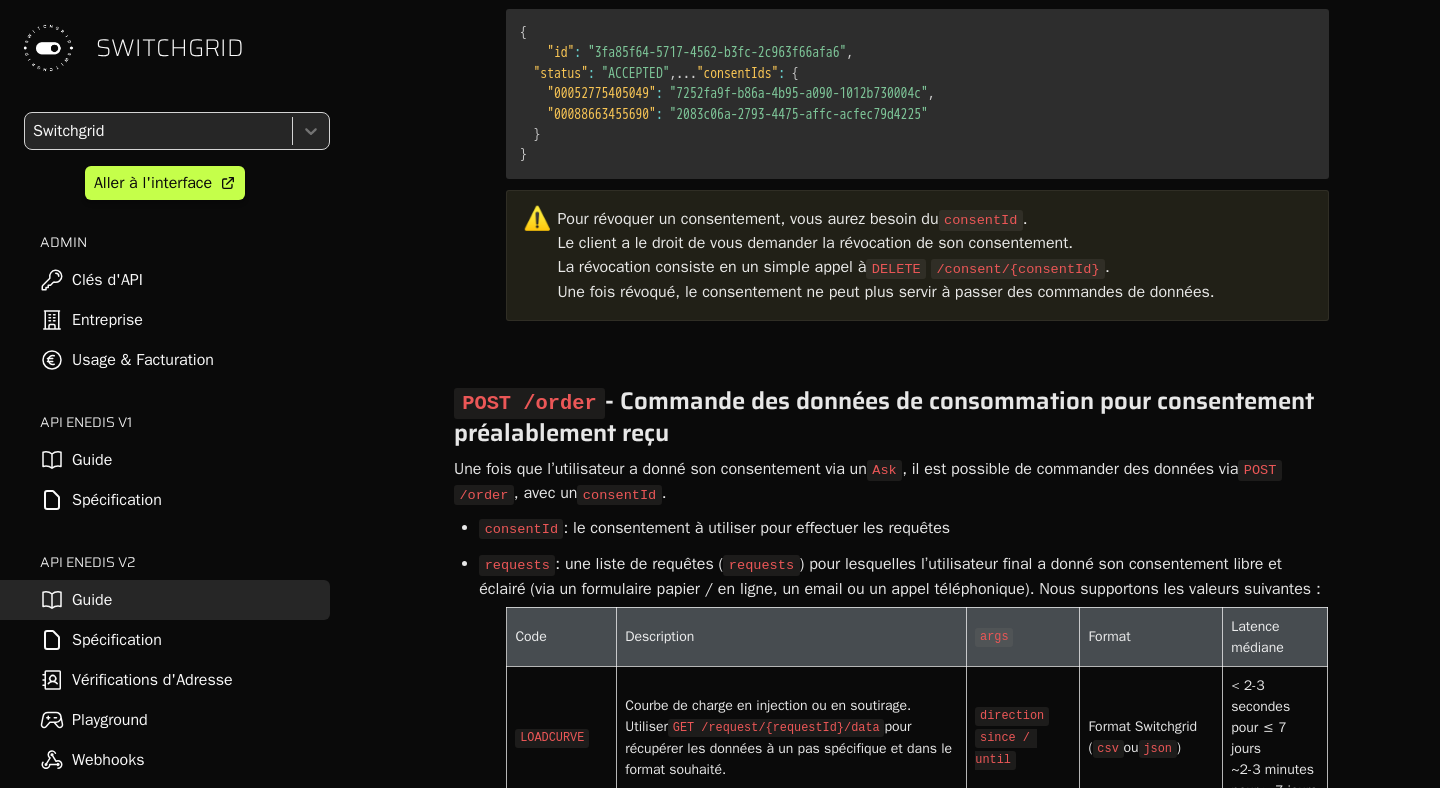 scroll, scrollTop: 7161, scrollLeft: 0, axis: vertical 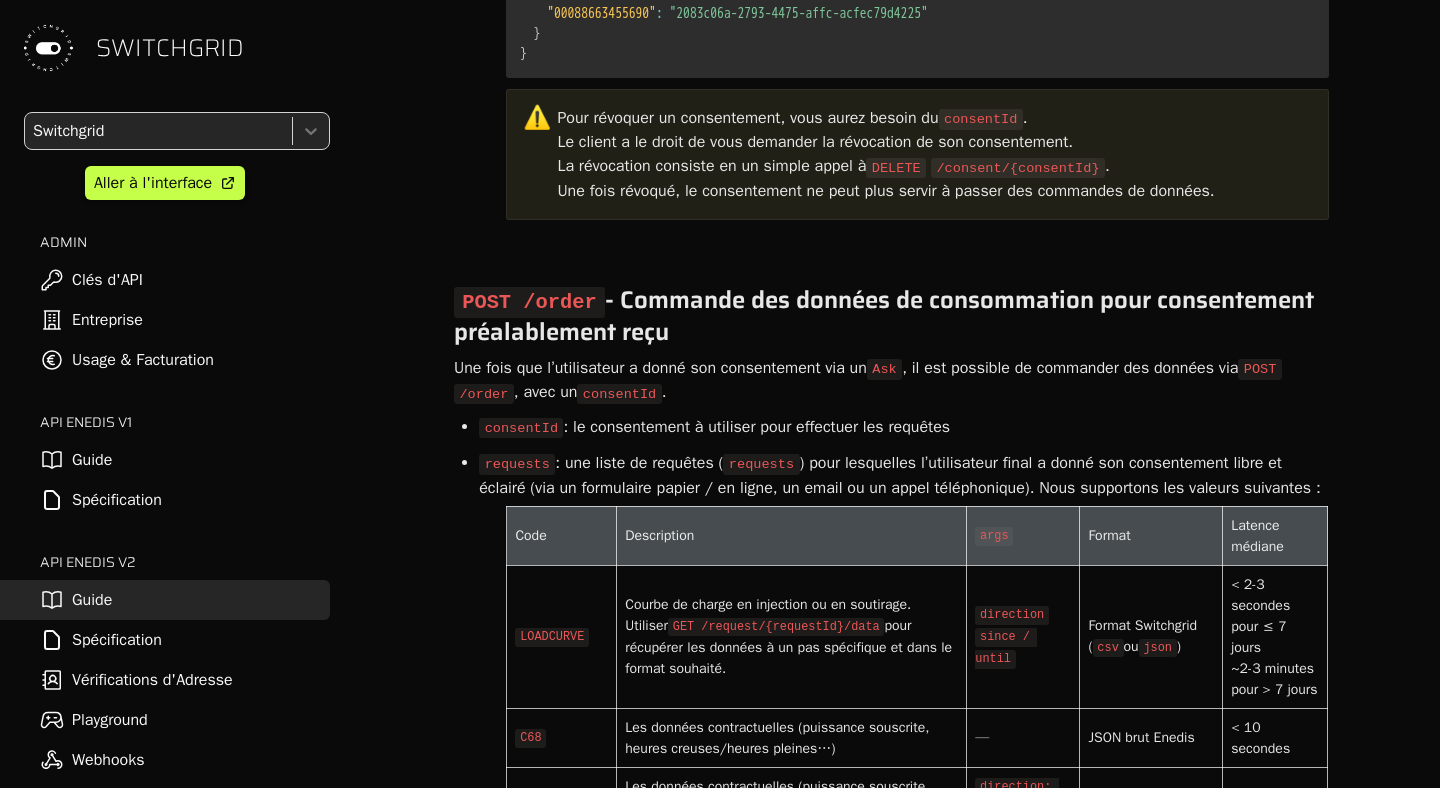 drag, startPoint x: 523, startPoint y: 439, endPoint x: 1092, endPoint y: 462, distance: 569.46466 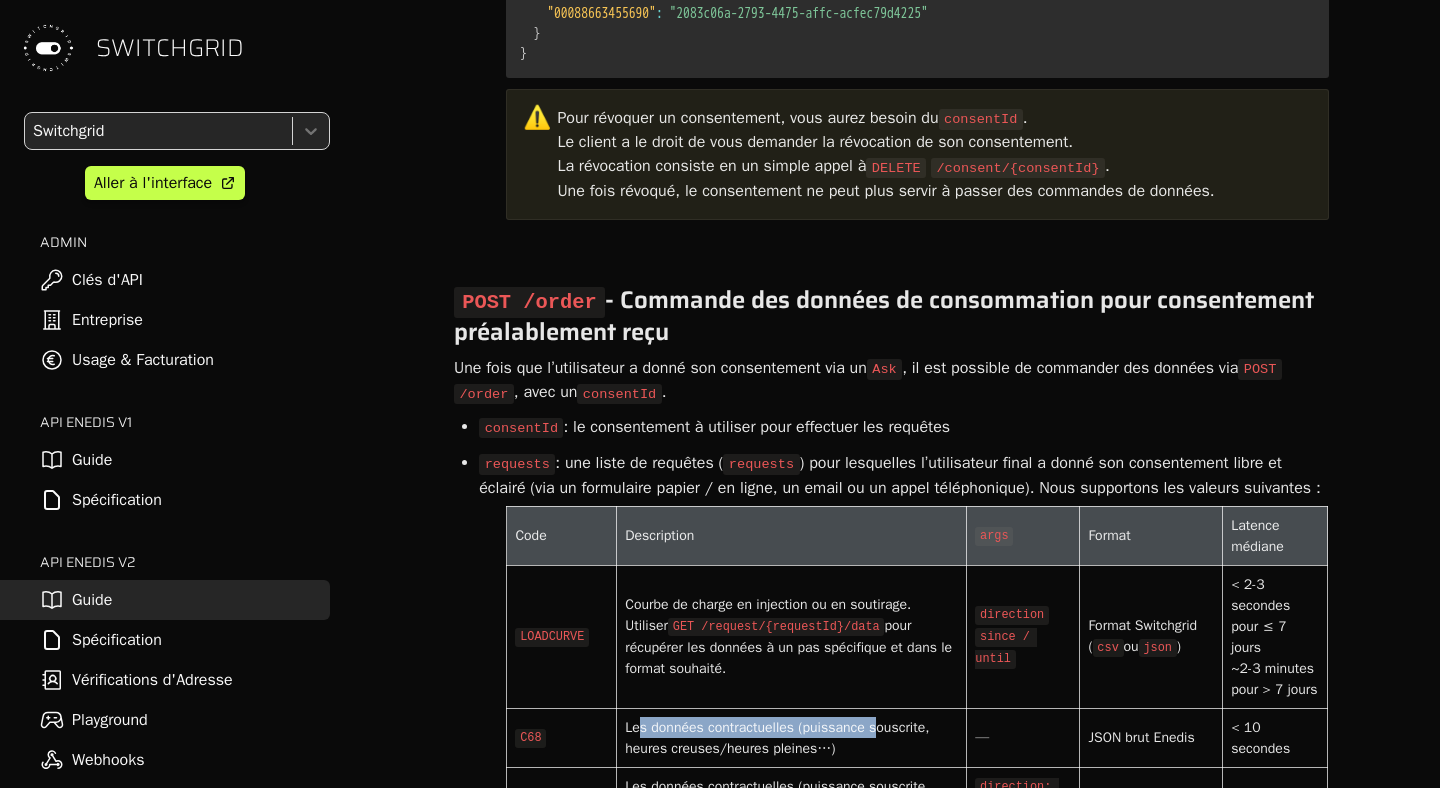 drag, startPoint x: 641, startPoint y: 278, endPoint x: 885, endPoint y: 278, distance: 244 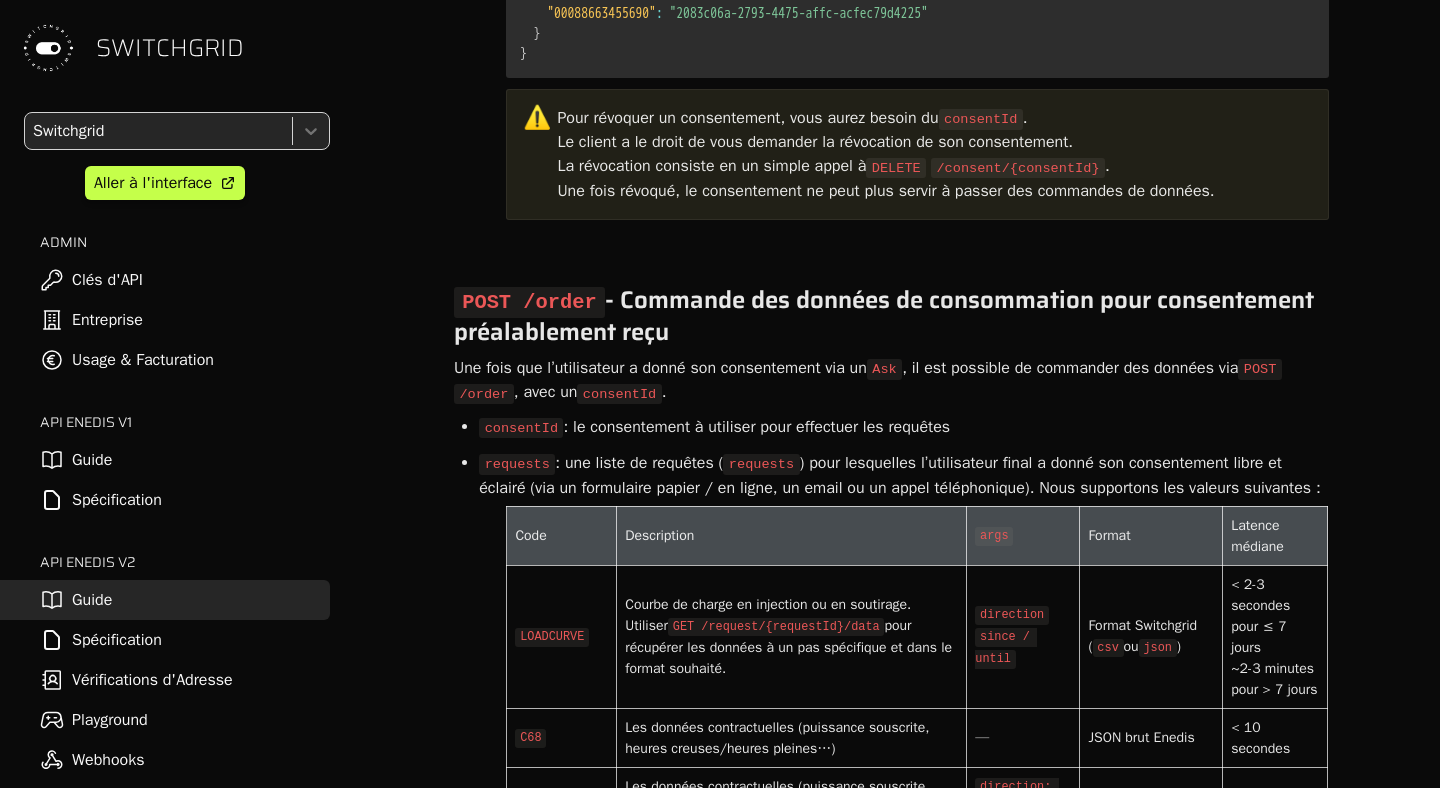 click on "C68" at bounding box center [530, 738] 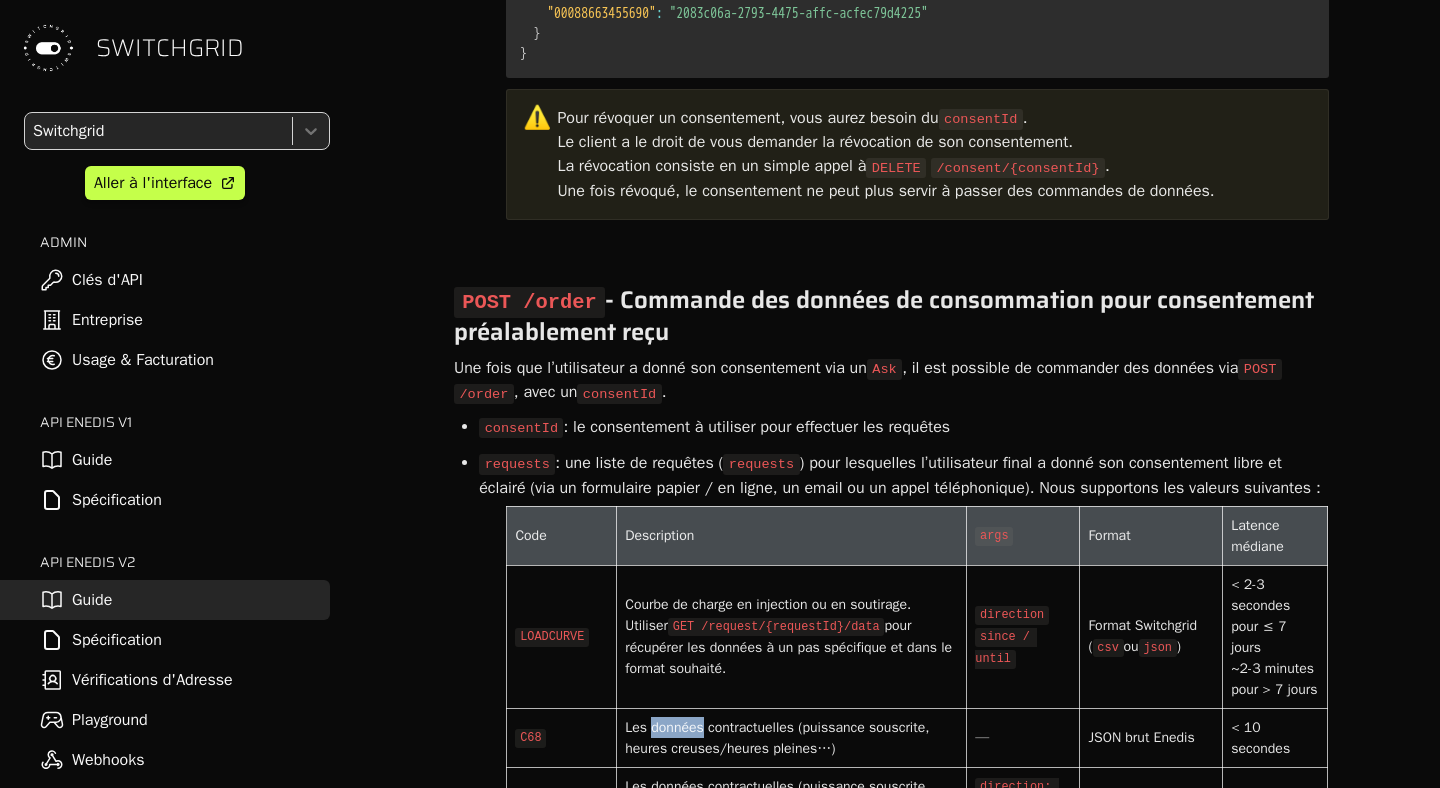 click on "Les données contractuelles (puissance souscrite, heures creuses/heures pleines…)" at bounding box center [791, 738] 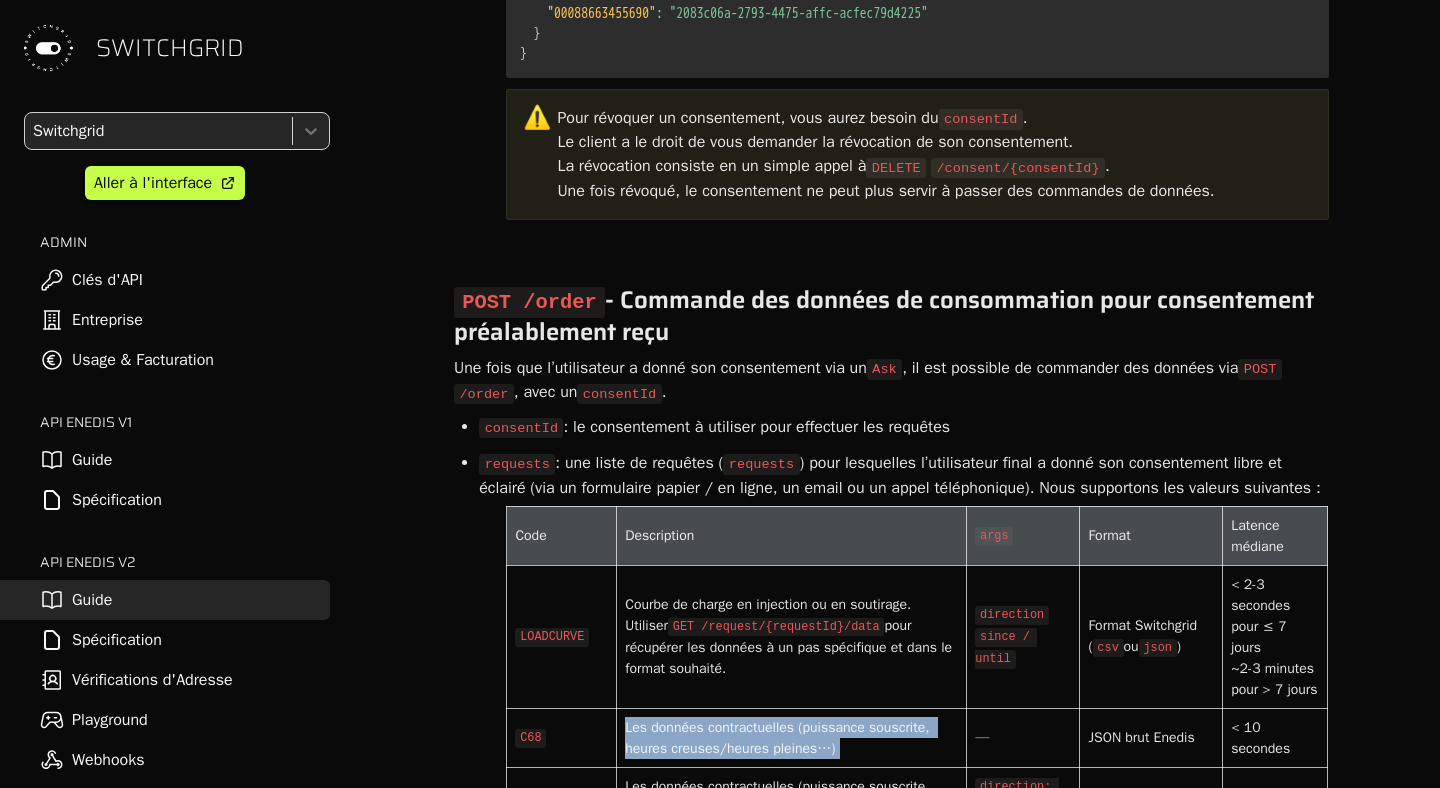 click on "Les données contractuelles (puissance souscrite, heures creuses/heures pleines…)" at bounding box center (791, 738) 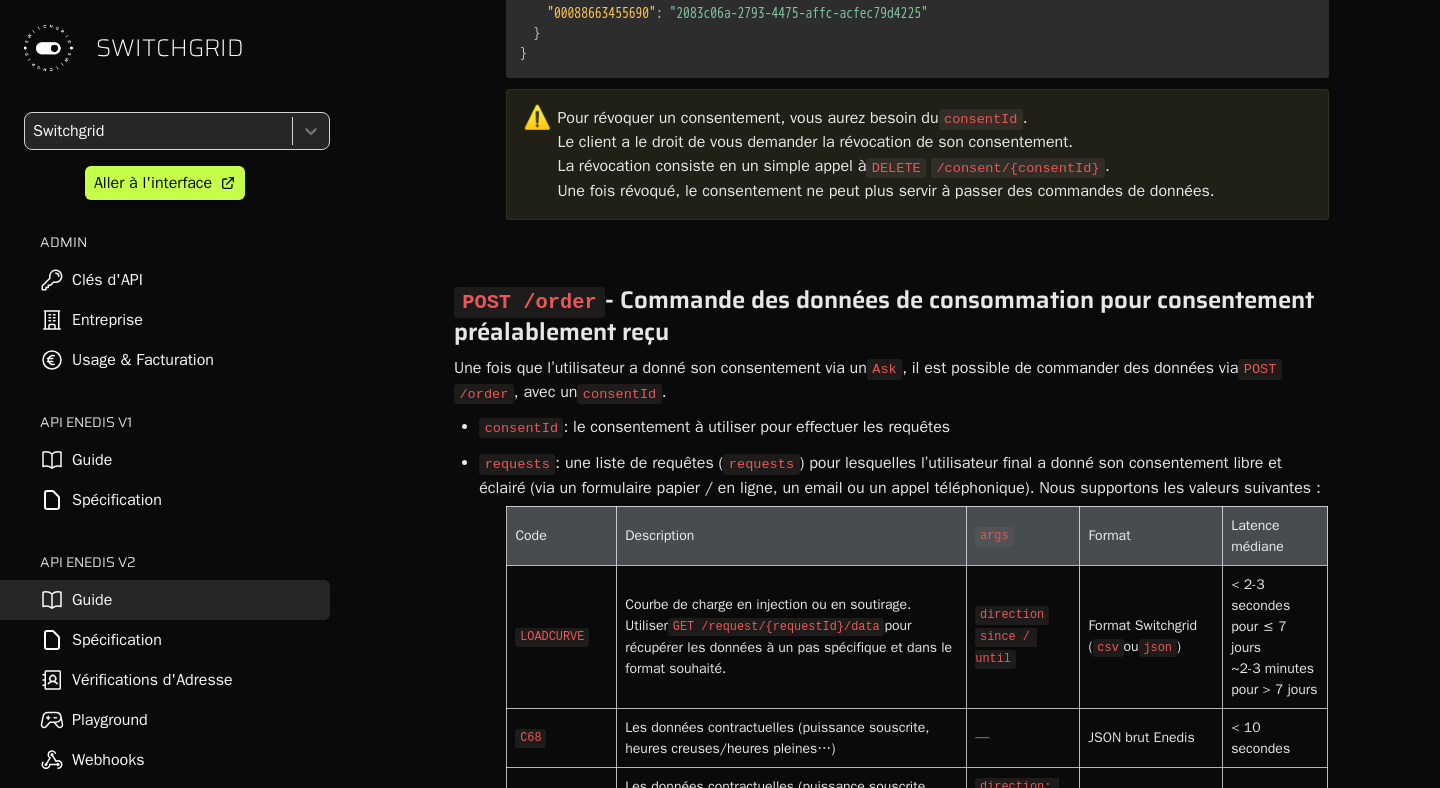 click on "Index quotidiens" at bounding box center [791, 890] 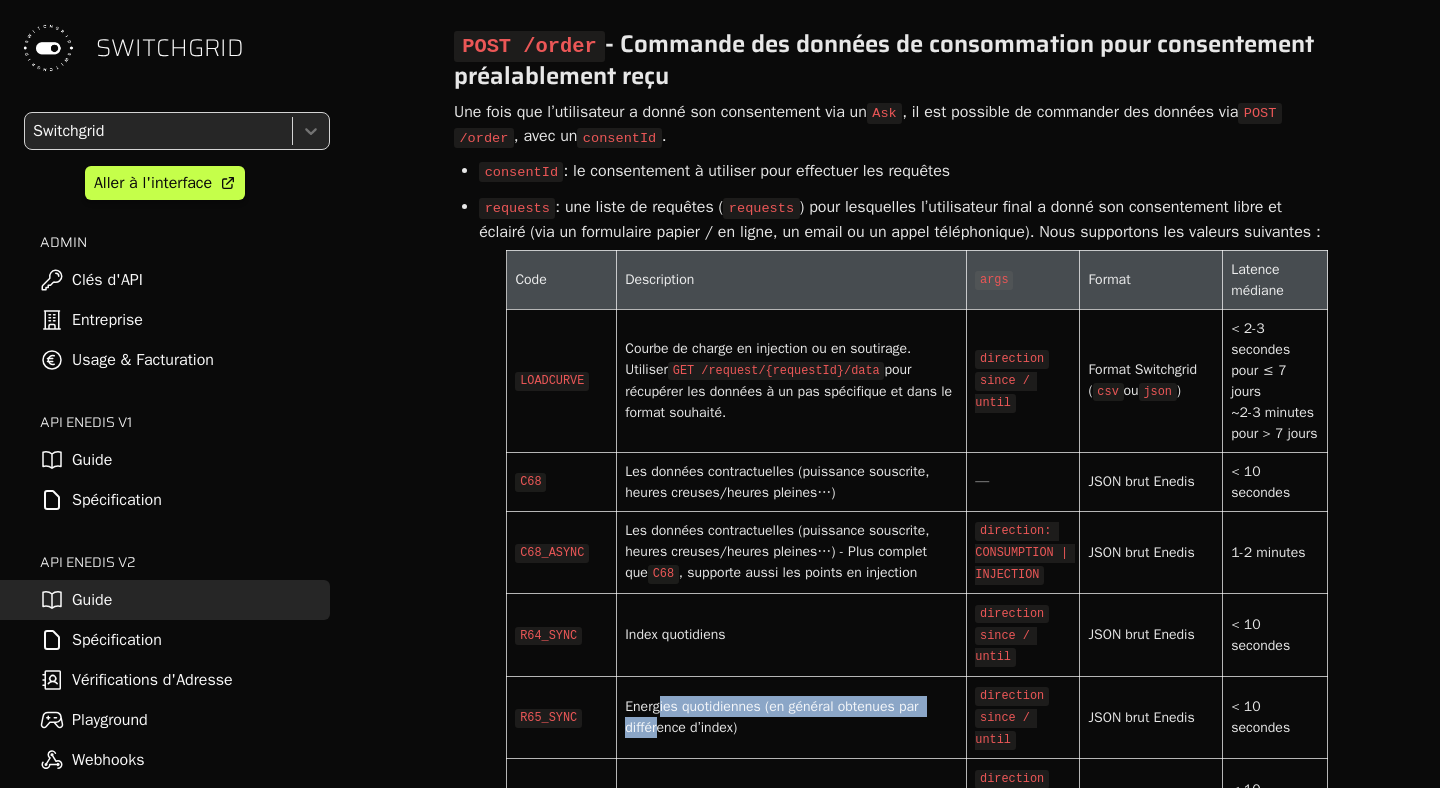 scroll, scrollTop: 7735, scrollLeft: 0, axis: vertical 